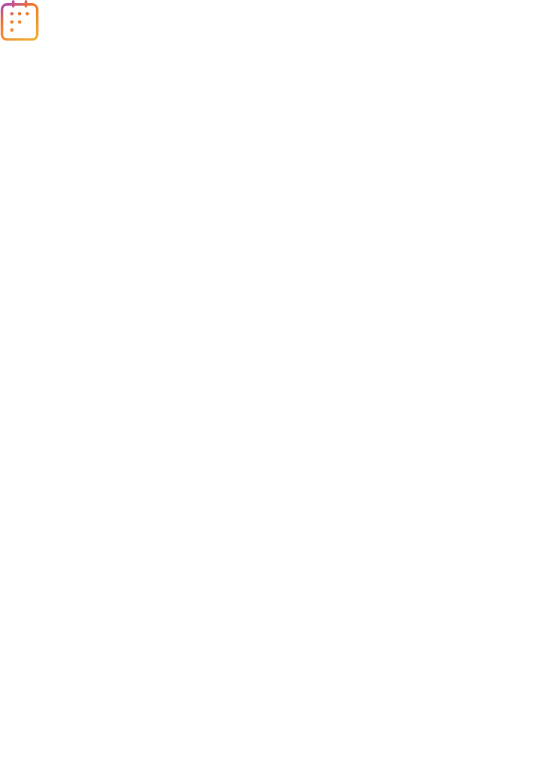 scroll, scrollTop: 0, scrollLeft: 0, axis: both 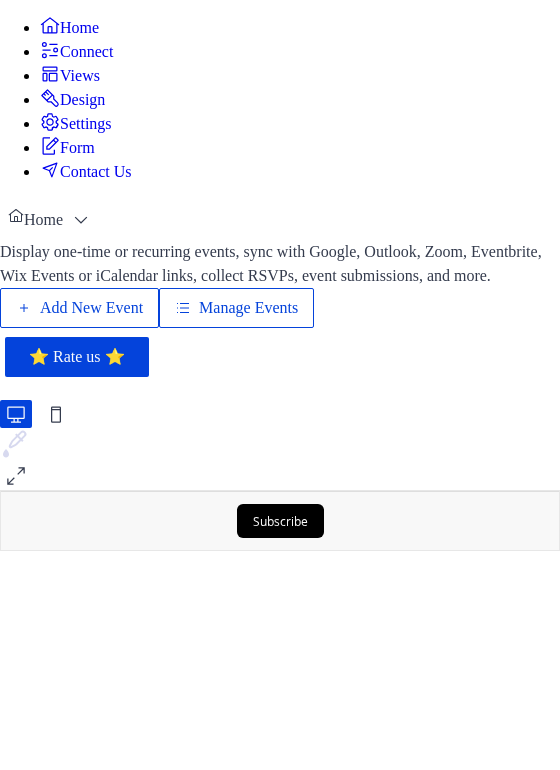 click on "Manage Events" at bounding box center (248, 308) 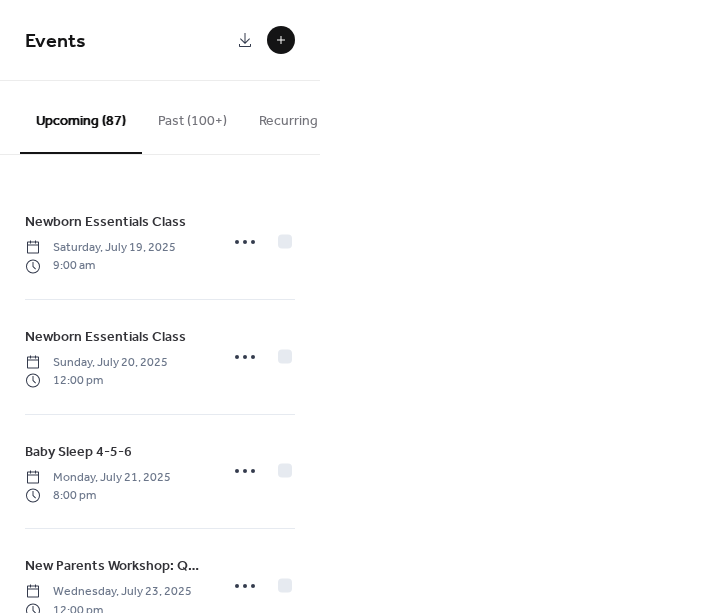 scroll, scrollTop: 0, scrollLeft: 0, axis: both 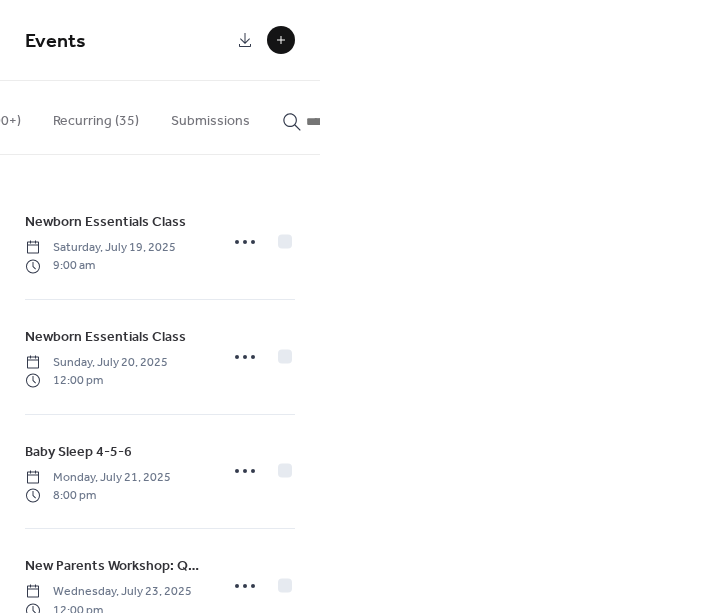 click 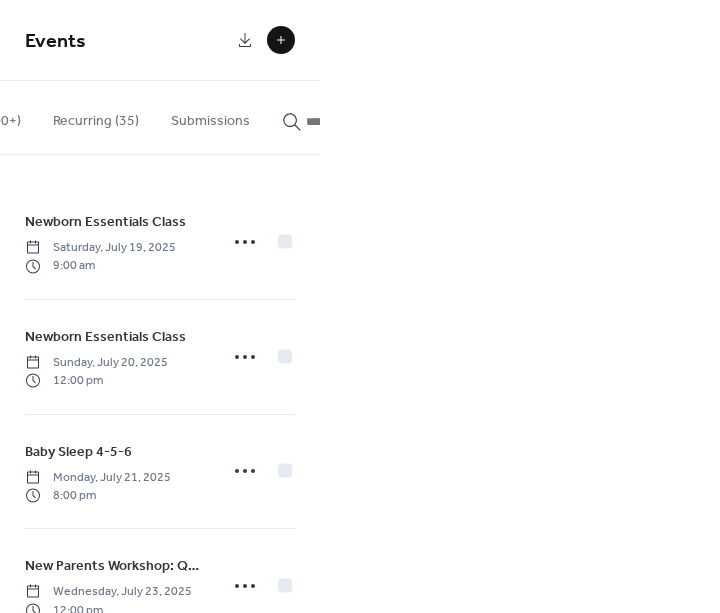 click at bounding box center (366, 121) 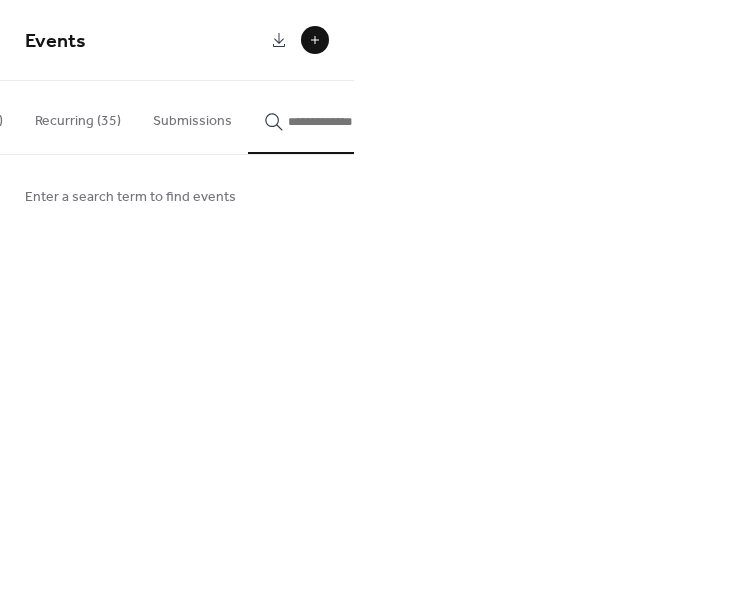 scroll, scrollTop: 0, scrollLeft: 226, axis: horizontal 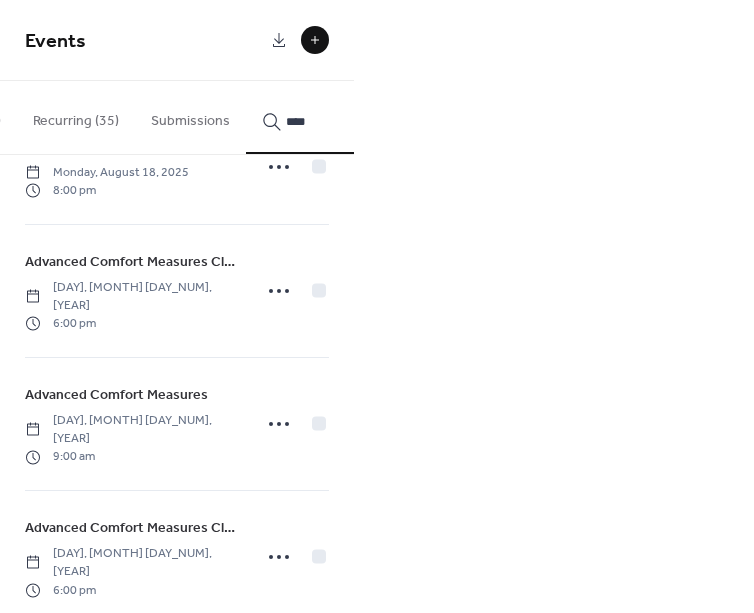 type on "****" 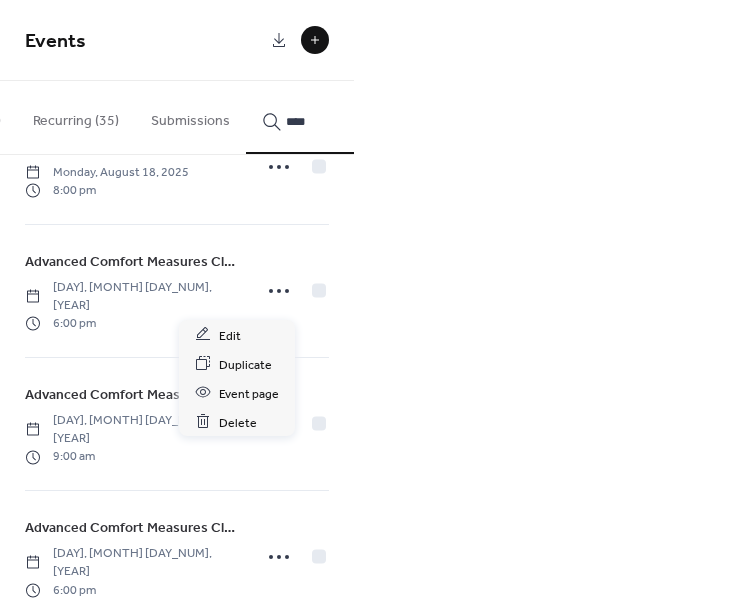 click on "Events Upcoming (87) Past (100+) Recurring (35) Submissions **** Newborn Essentials Class Saturday, July 19, 2025 9:00 am Newborn Essentials Class Sunday, July 20, 2025 12:00 pm Baby Sleep 4-5-6 Monday, July 21, 2025 8:00 pm New Parents Workshop: Questions that Arise When Transitioning Back to Work Wednesday, July 23, 2025 12:00 pm Newborn Essentials Class Wednesday, July 23, 2025 6:00 pm Parents Café Thursday, July 24, 2025 10:00 am  Infant CPR/ Home Safety Class Thursday, July 24, 2025 6:30 pm Childbirth Class Saturday, July 26, 2025 9:00 am Prenatal Yoga  Saturday, July 26, 2025 9:30 am Baby and Me Yoga  Saturday, July 26, 2025 11:00 am Childbirth Class Sunday, July 27, 2025 9:00 am Breastfeeding Class Monday, July 28, 2025 6:30 pm Childbirth Class Saturday, August 2, 2025 9:00 am Childbirth Class Sunday, August 3, 2025 9:00 am Breastfeeding Class Tuesday, August 5, 2025 6:30 pm Two Day Childbirth Class Day 1 - In Person Wednesday, August 6, 2025 6:00 pm Two Day Childbirth Class Day 2 - In Person 6:00 pm" at bounding box center [377, 306] 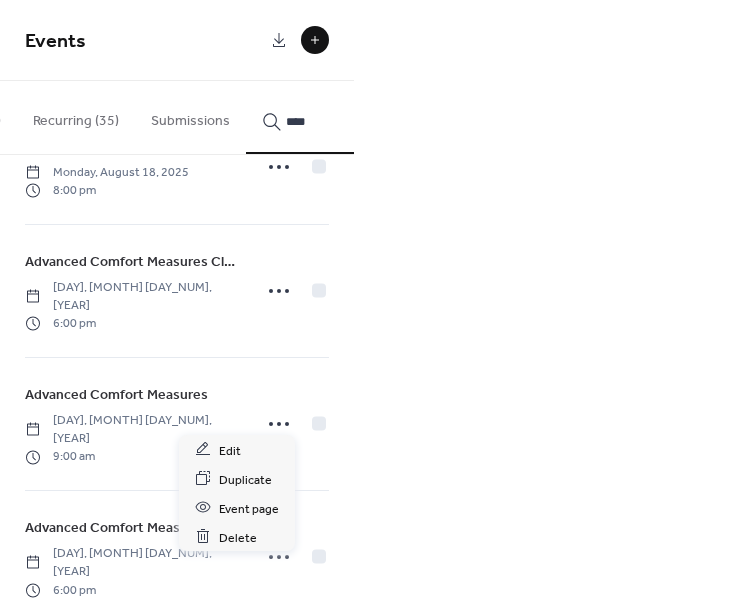 click 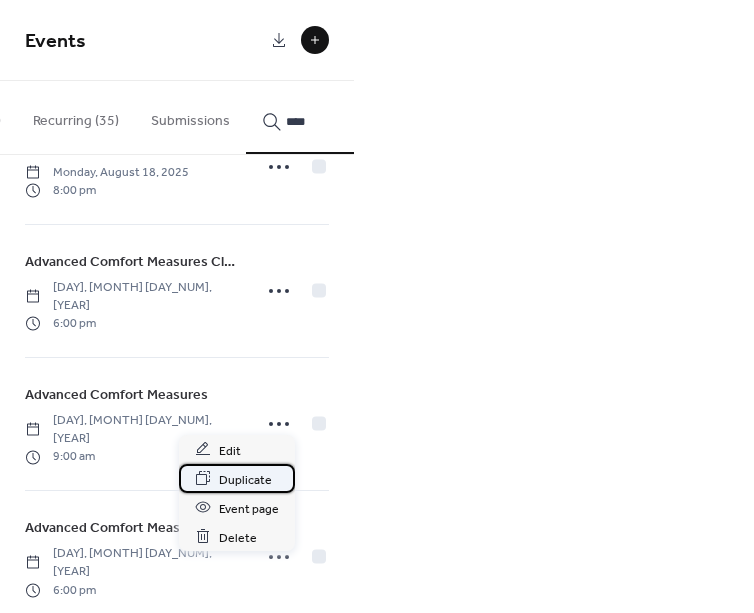 click on "Duplicate" at bounding box center (245, 479) 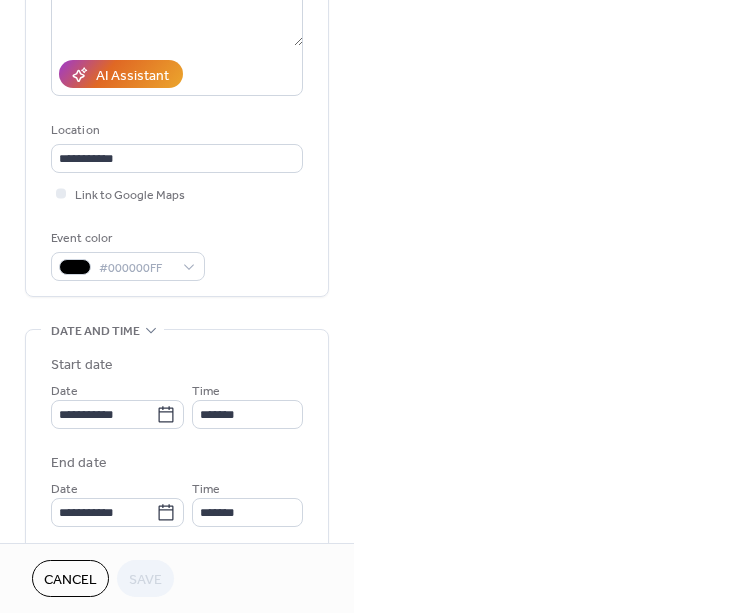 scroll, scrollTop: 500, scrollLeft: 0, axis: vertical 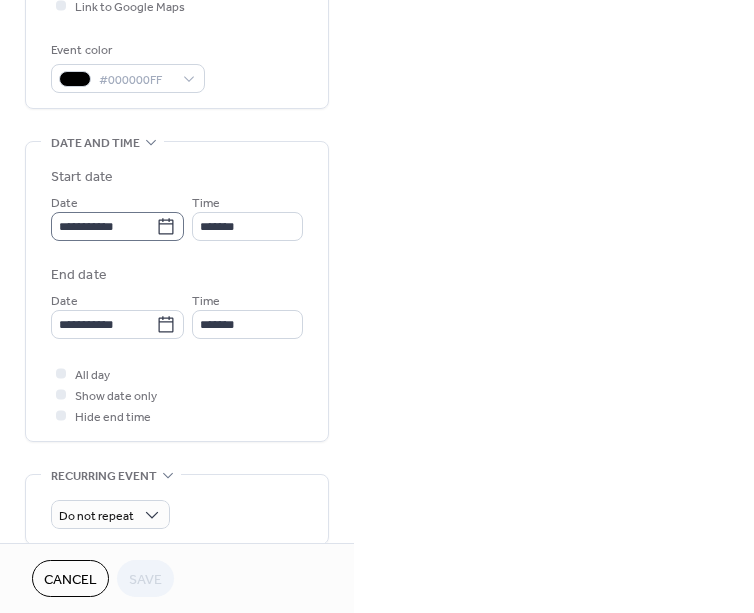 click 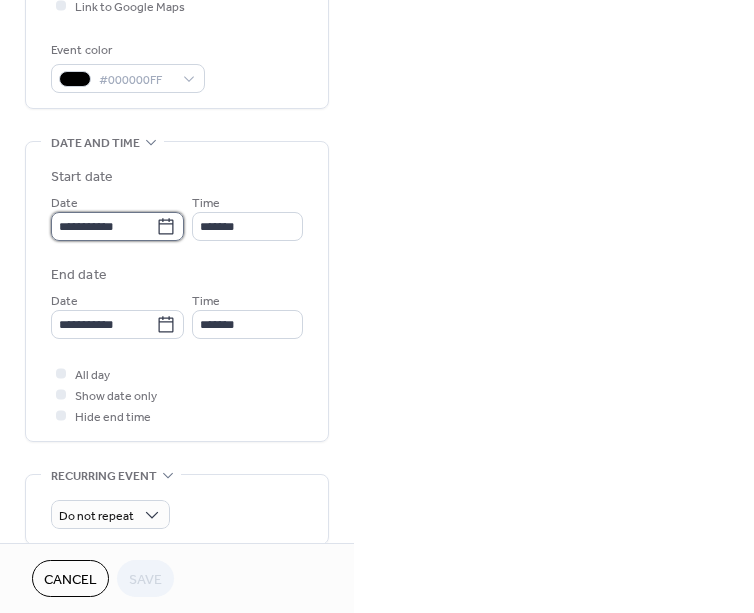 click on "**********" at bounding box center [103, 226] 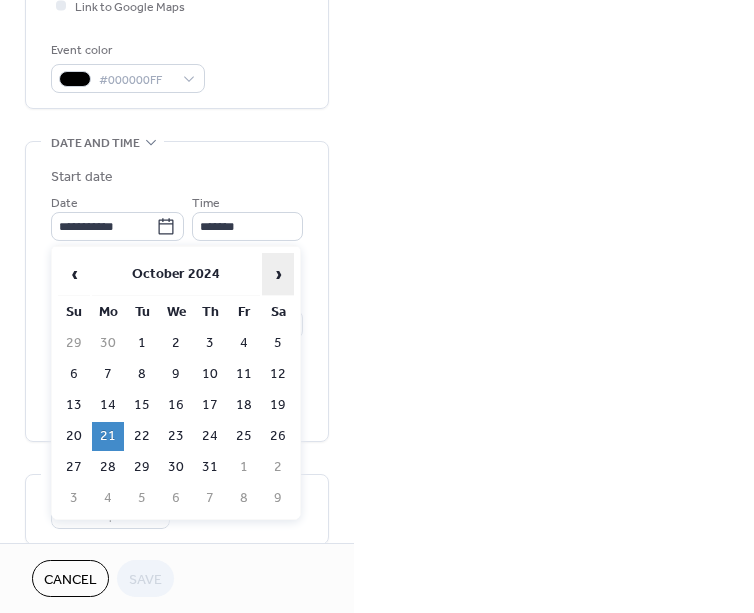 click on "›" at bounding box center [278, 274] 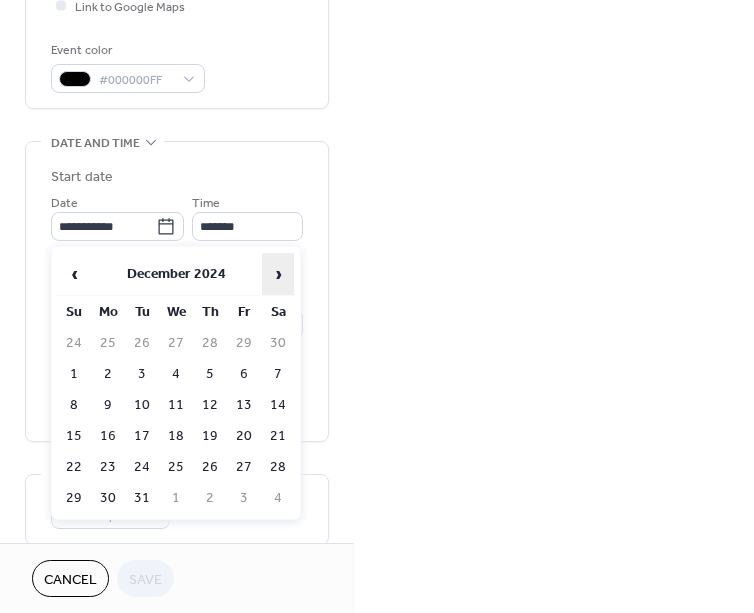 click on "›" at bounding box center (278, 274) 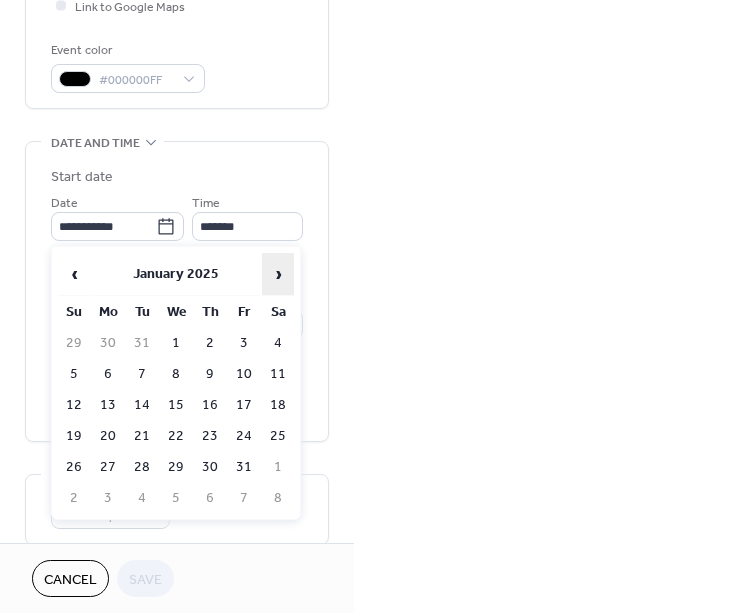 click on "›" at bounding box center [278, 274] 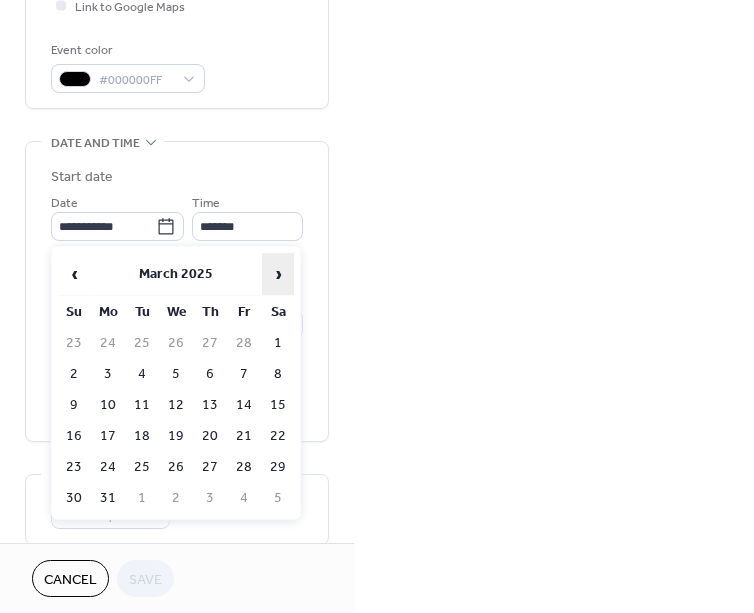 click on "›" at bounding box center [278, 274] 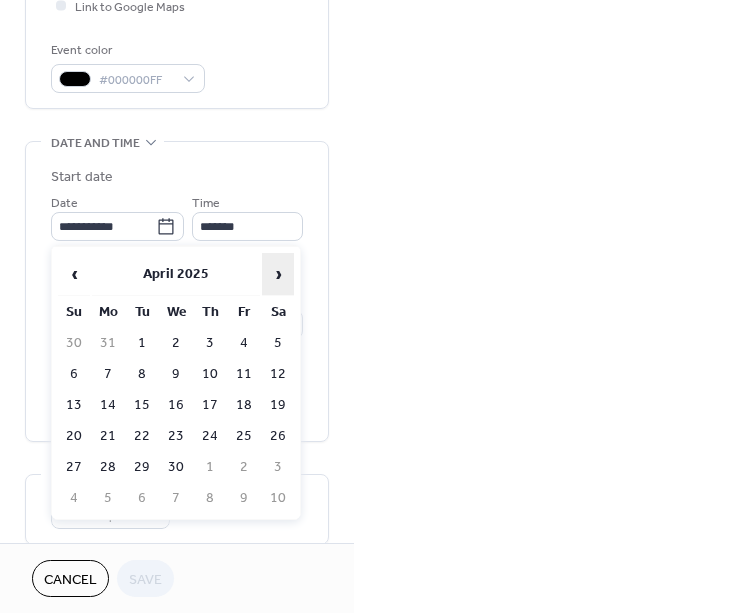 click on "›" at bounding box center (278, 274) 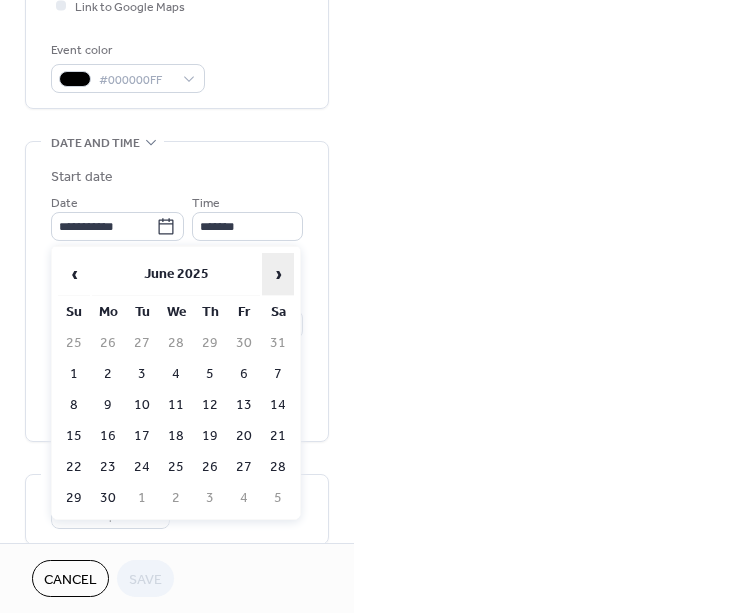 click on "›" at bounding box center [278, 274] 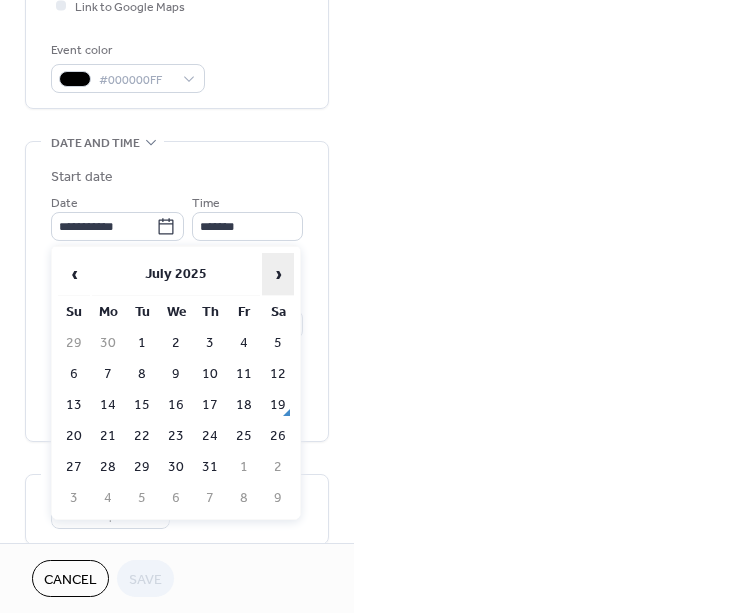 click on "›" at bounding box center (278, 274) 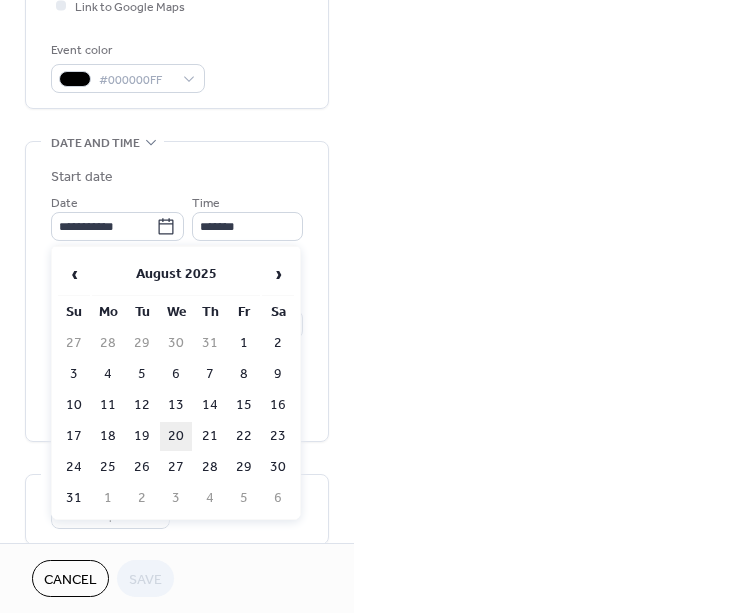 click on "20" at bounding box center (176, 436) 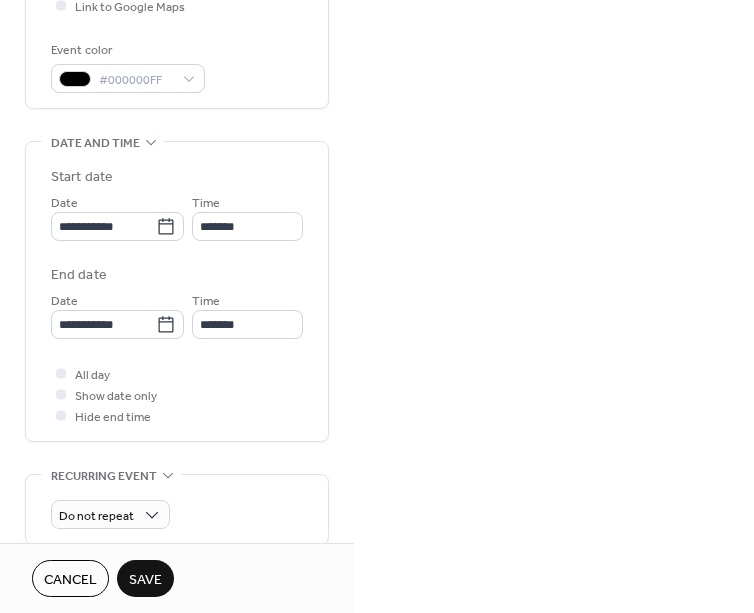 type on "**********" 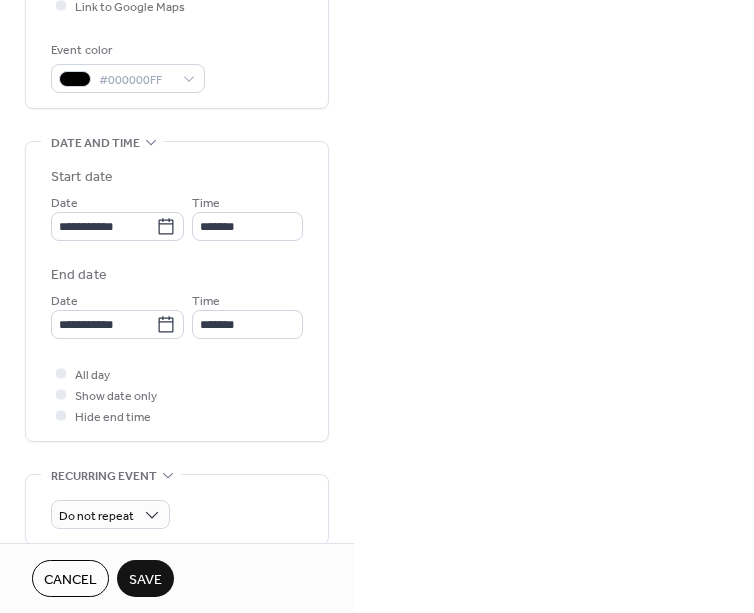 type on "**********" 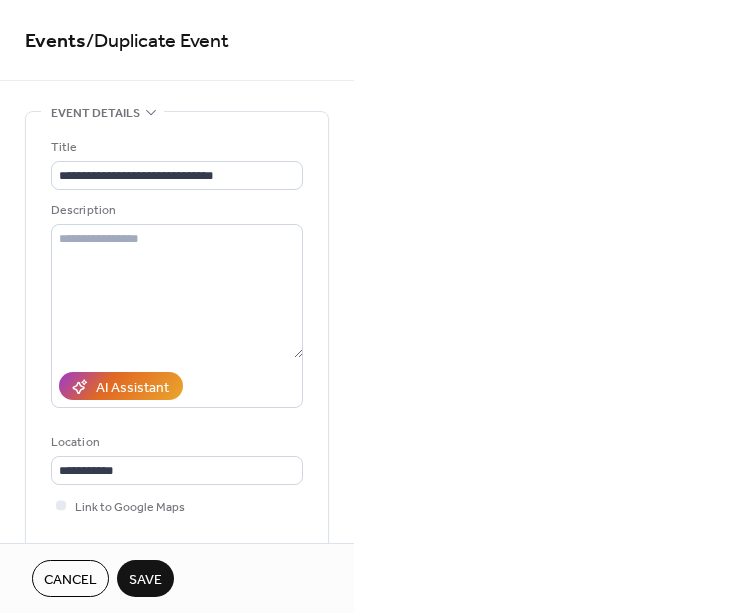 scroll, scrollTop: 16, scrollLeft: 0, axis: vertical 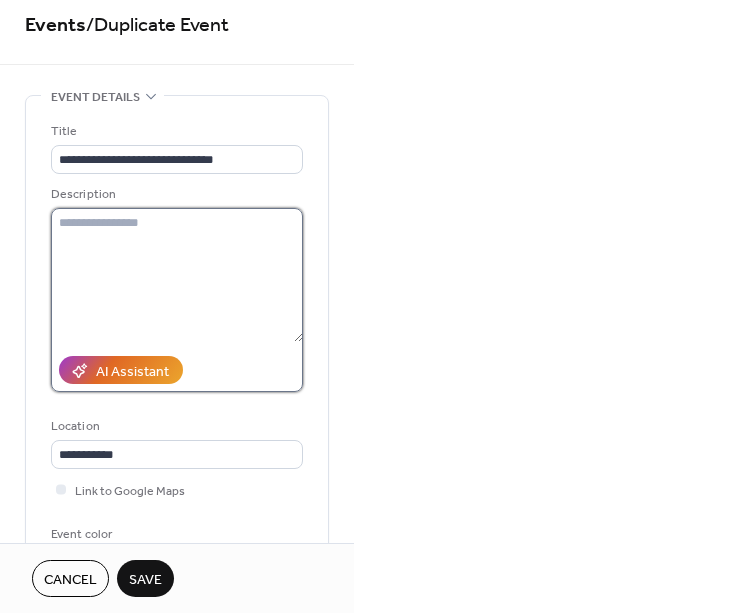 click at bounding box center (177, 275) 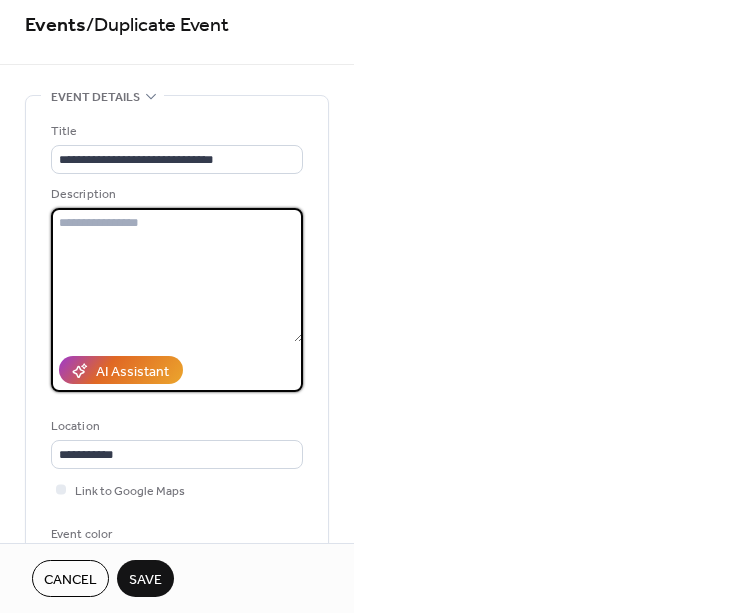 paste on "**********" 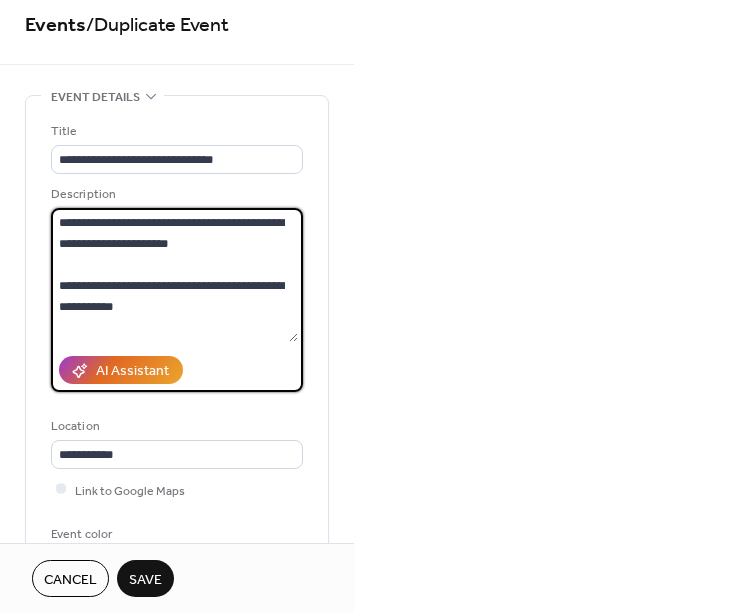 scroll, scrollTop: 1152, scrollLeft: 0, axis: vertical 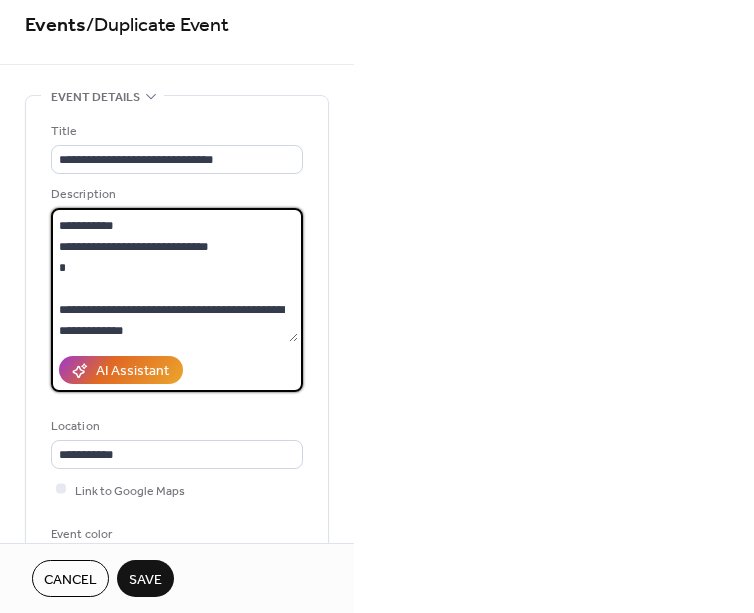 type on "**********" 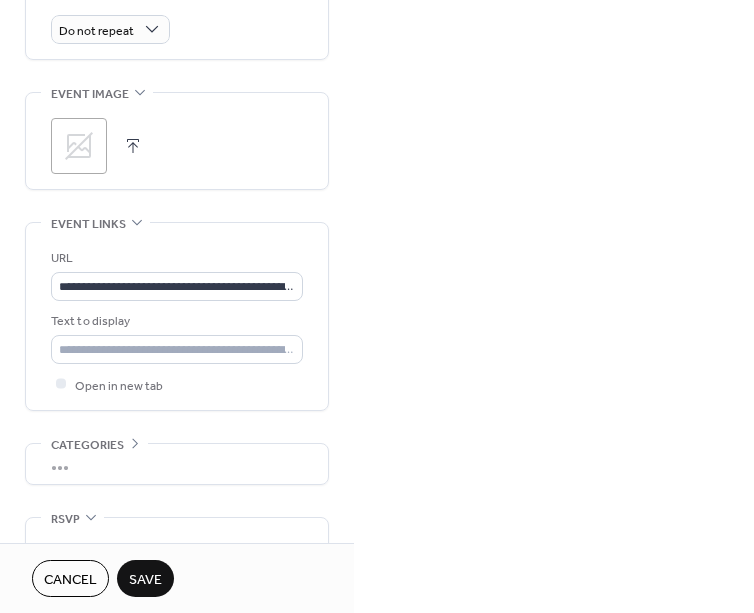 scroll, scrollTop: 1087, scrollLeft: 0, axis: vertical 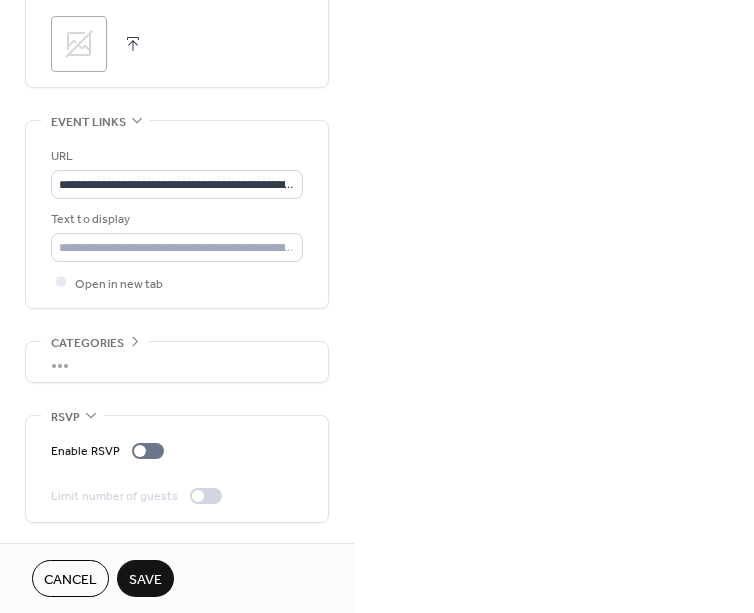 click on "Save" at bounding box center (145, 580) 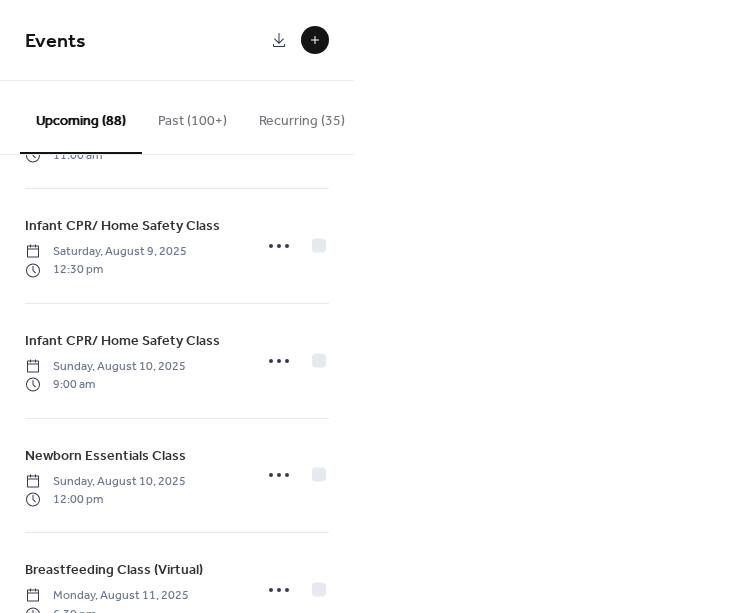 scroll, scrollTop: 2294, scrollLeft: 0, axis: vertical 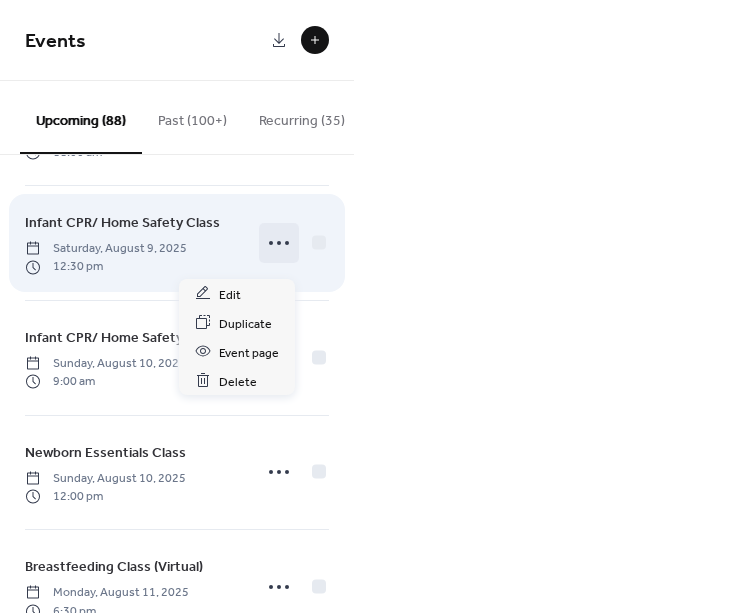 click 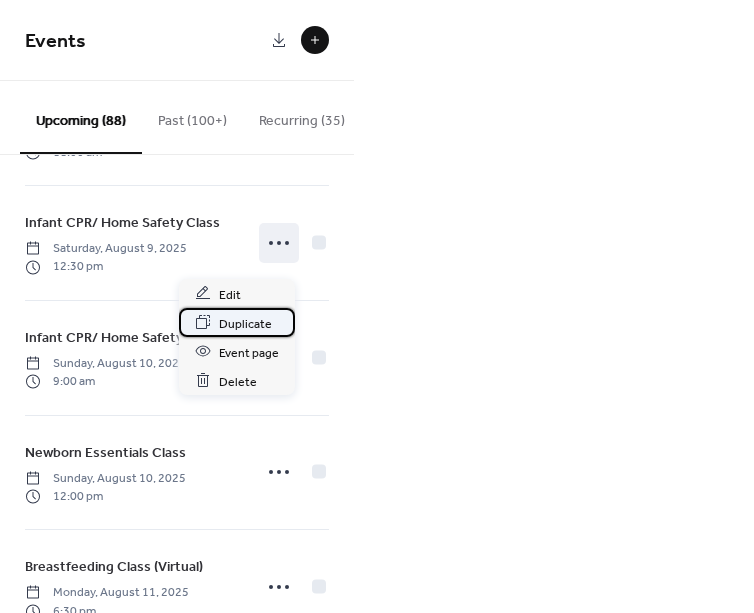 click on "Duplicate" at bounding box center [245, 323] 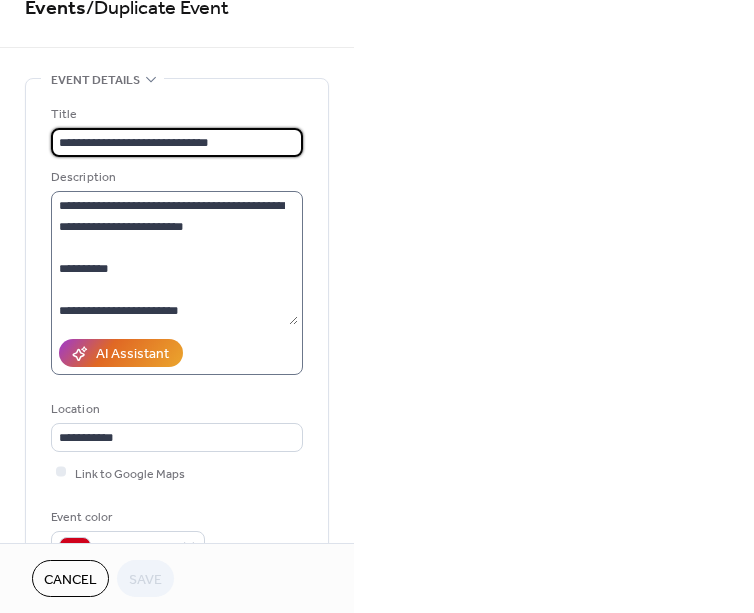 scroll, scrollTop: 0, scrollLeft: 0, axis: both 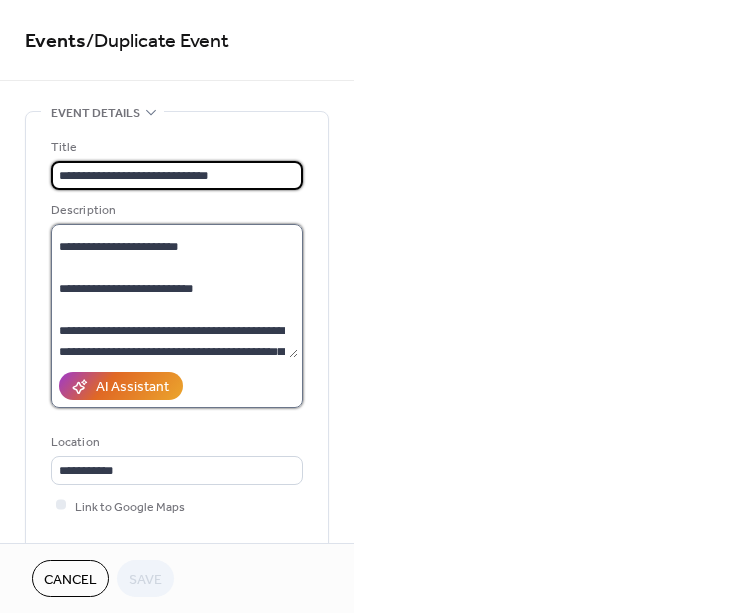click on "**********" at bounding box center [174, 291] 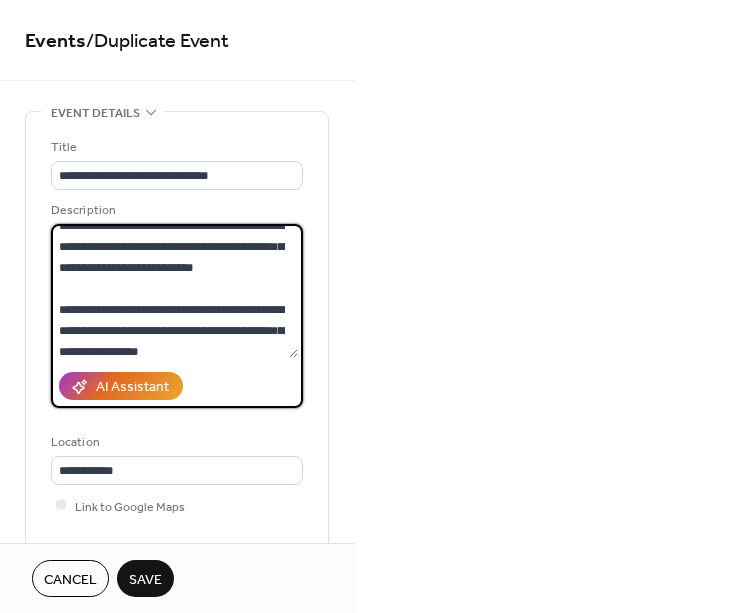 scroll, scrollTop: 210, scrollLeft: 0, axis: vertical 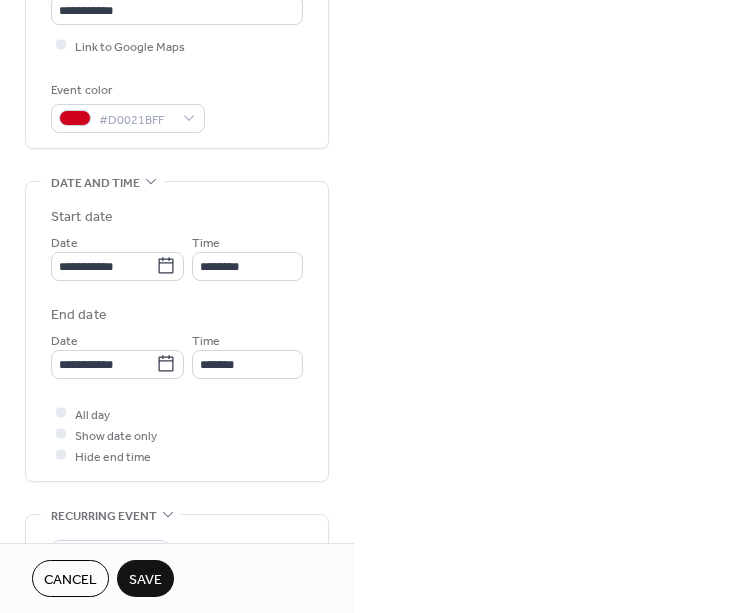 type on "**********" 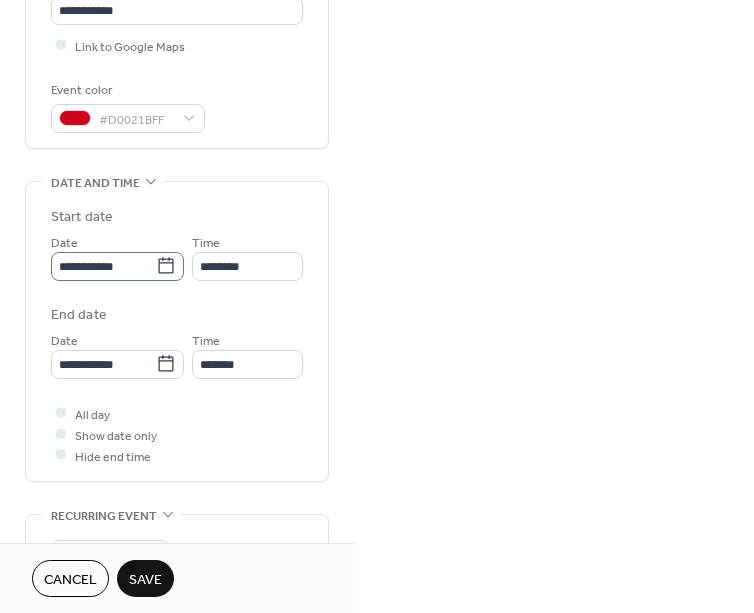 click 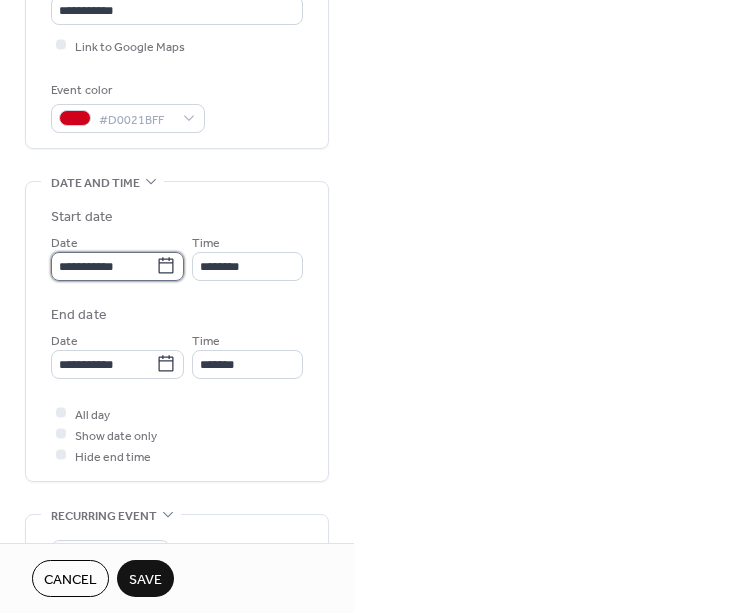 click on "**********" at bounding box center [103, 266] 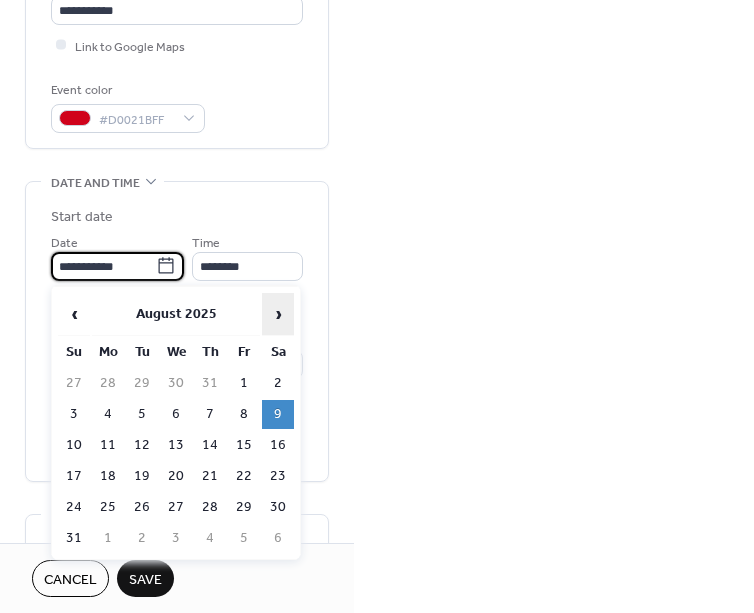 click on "›" at bounding box center (278, 314) 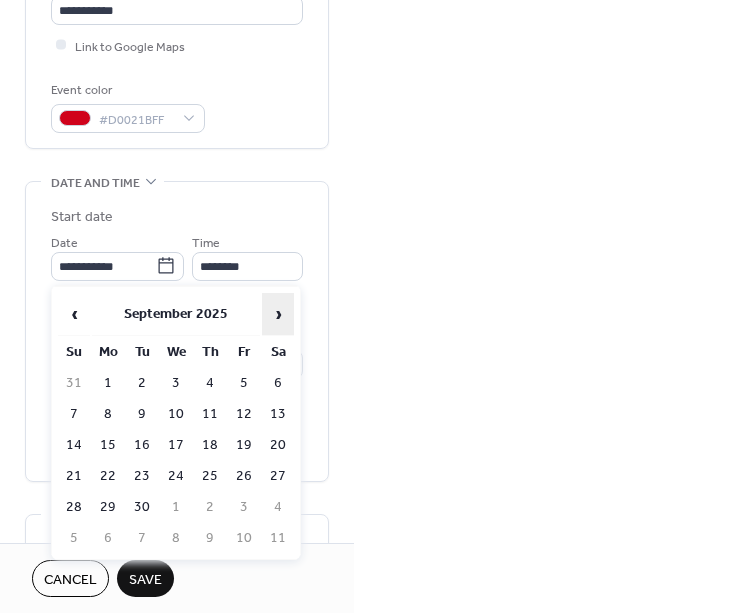 click on "›" at bounding box center (278, 314) 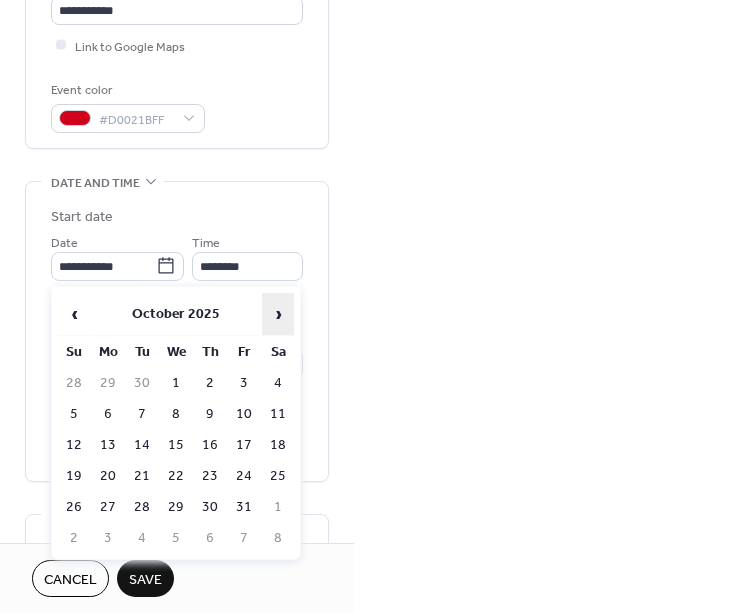 click on "›" at bounding box center [278, 314] 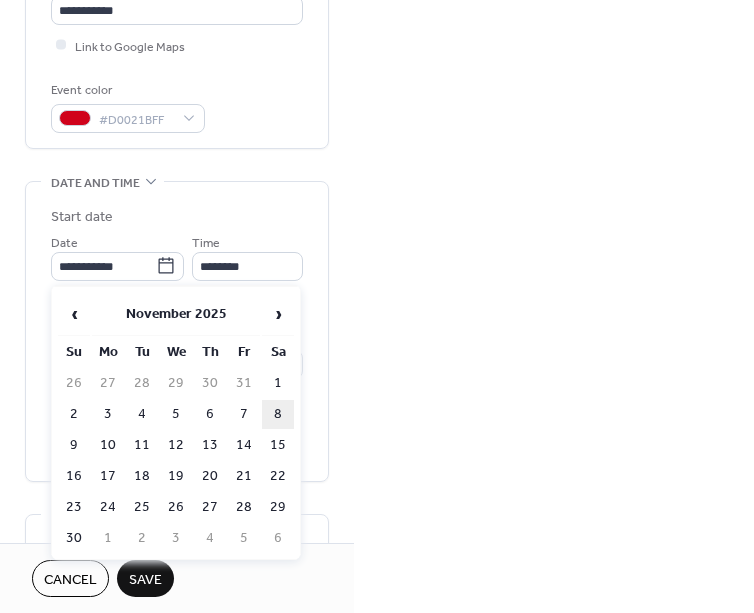 click on "8" at bounding box center (278, 414) 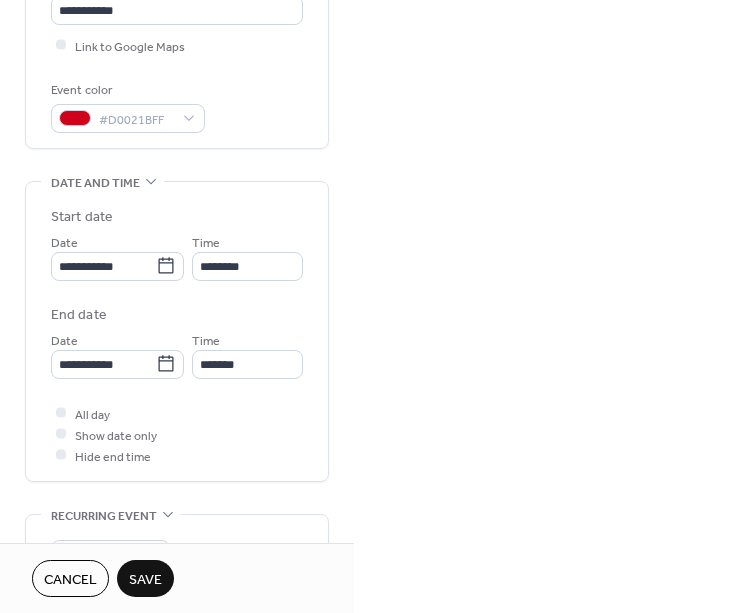 click on "Save" at bounding box center (145, 580) 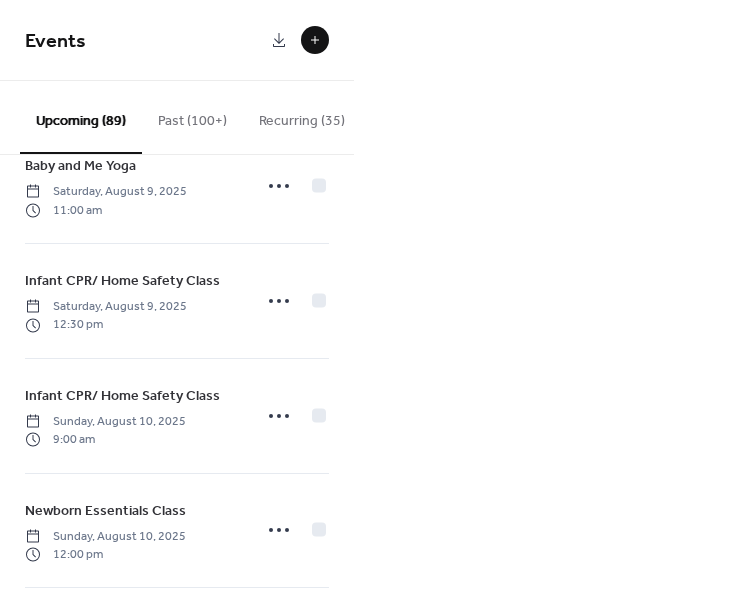 scroll, scrollTop: 2264, scrollLeft: 0, axis: vertical 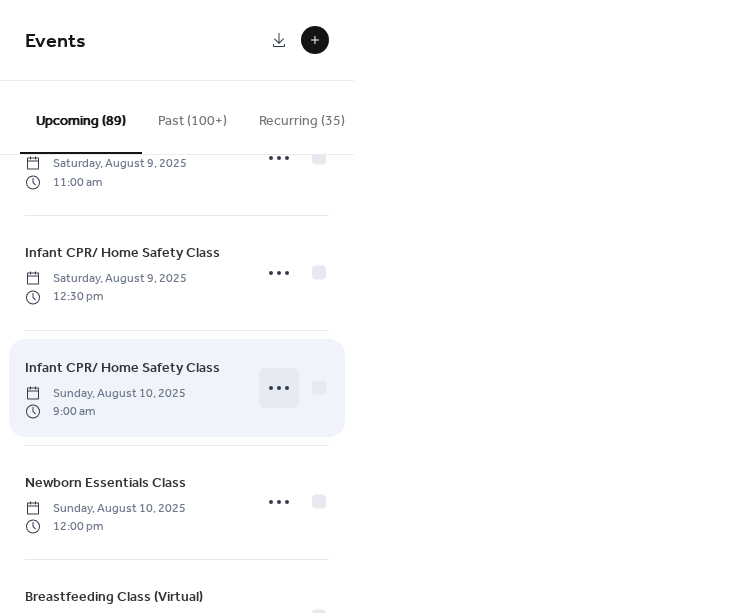 click 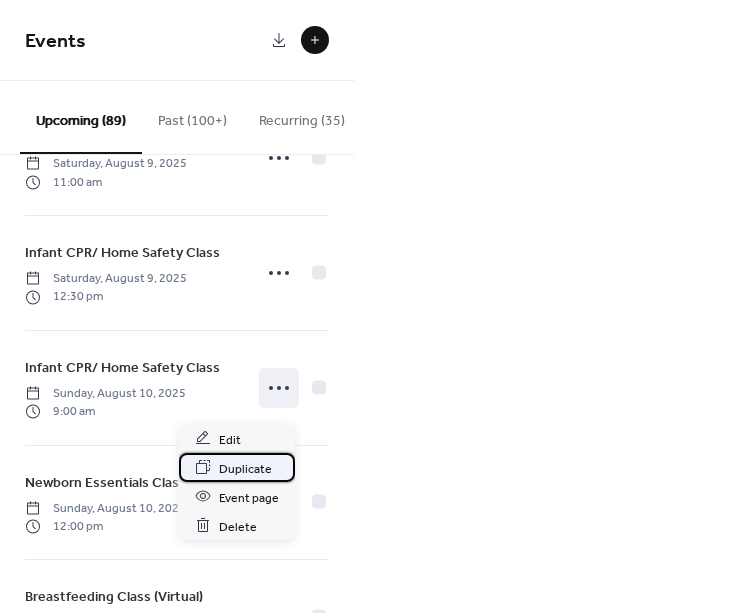 click on "Duplicate" at bounding box center [245, 468] 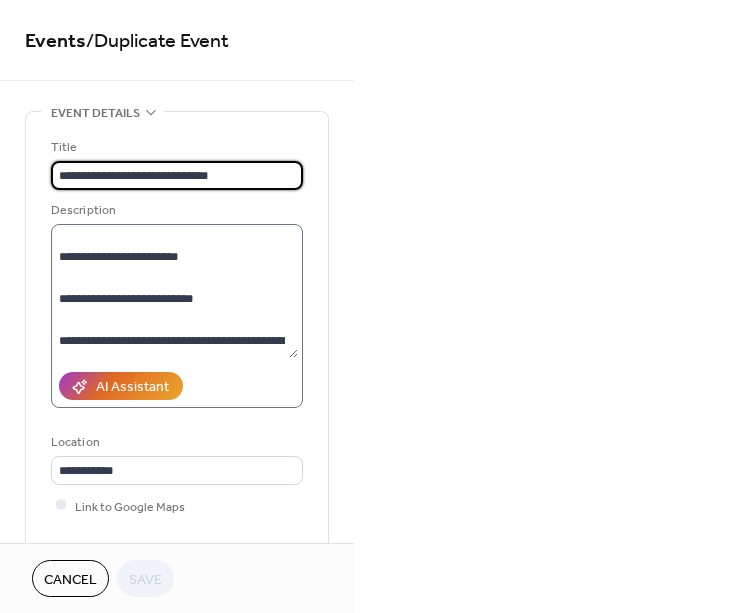 scroll, scrollTop: 107, scrollLeft: 0, axis: vertical 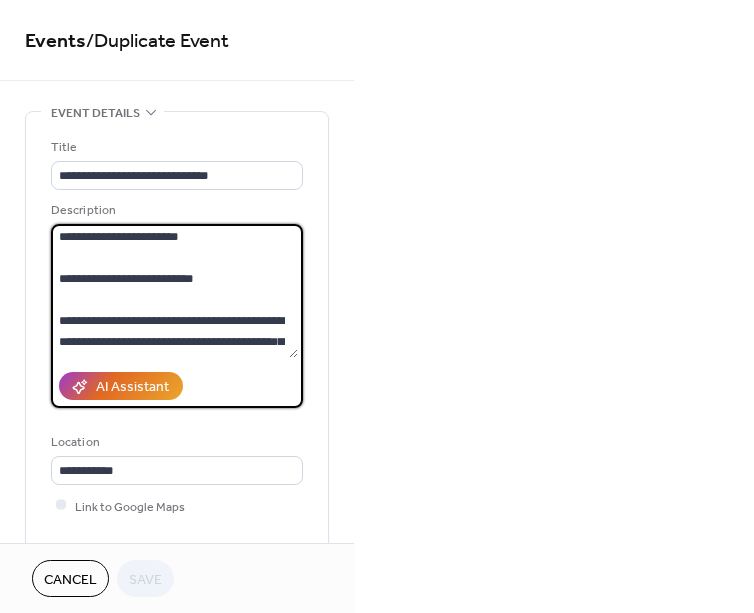 click on "**********" at bounding box center [174, 291] 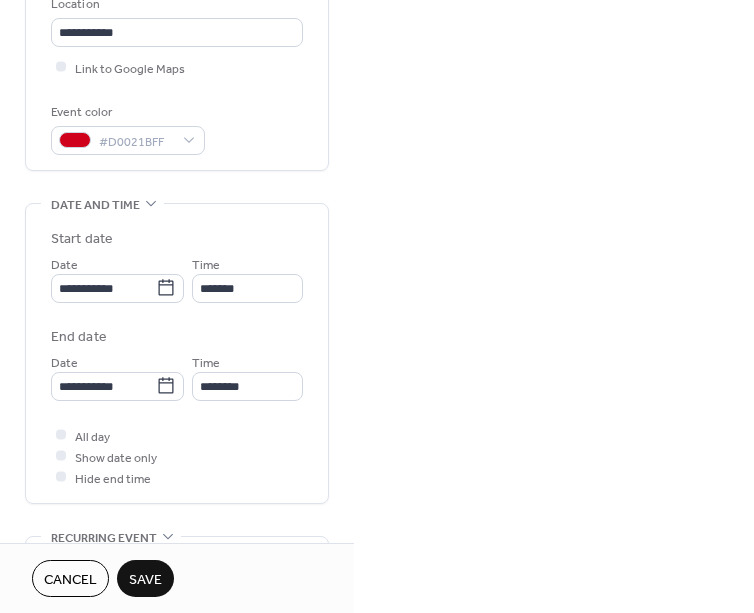 scroll, scrollTop: 440, scrollLeft: 0, axis: vertical 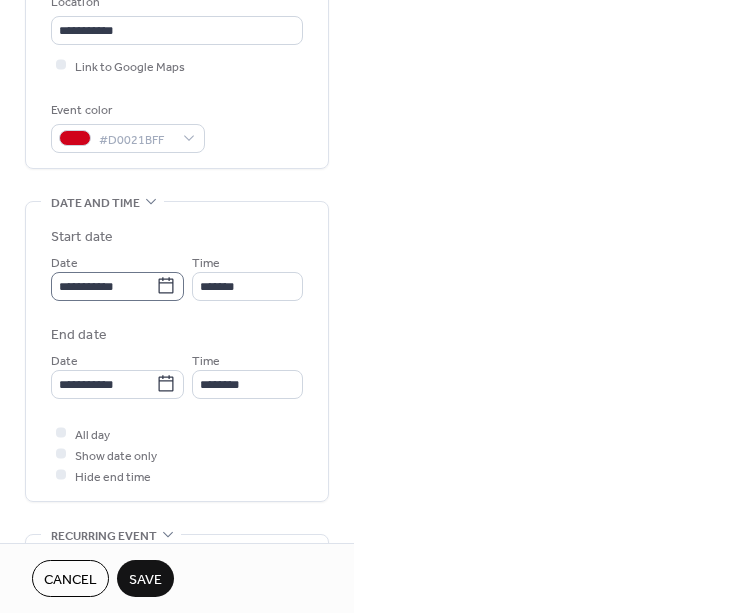type on "**********" 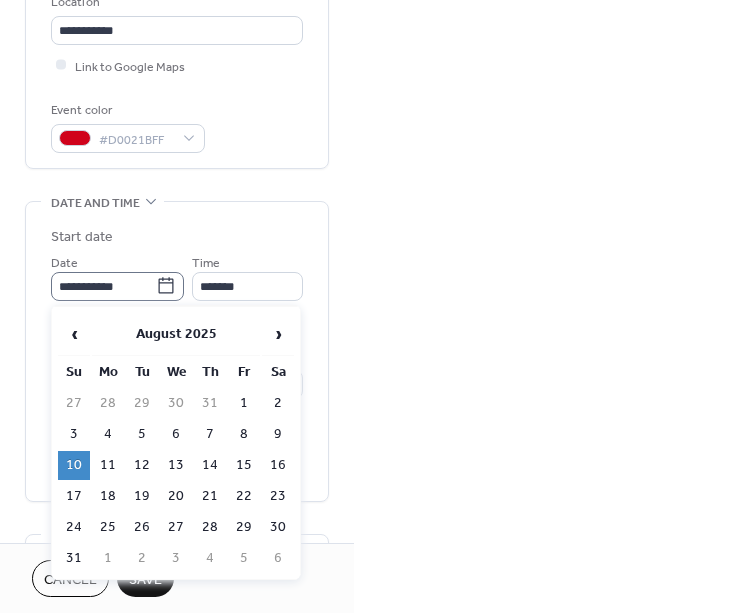 click 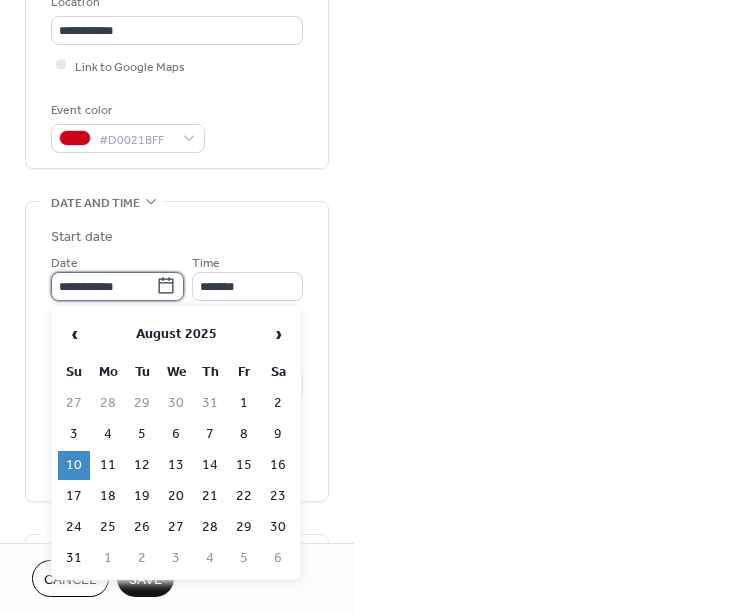 click on "**********" at bounding box center (103, 286) 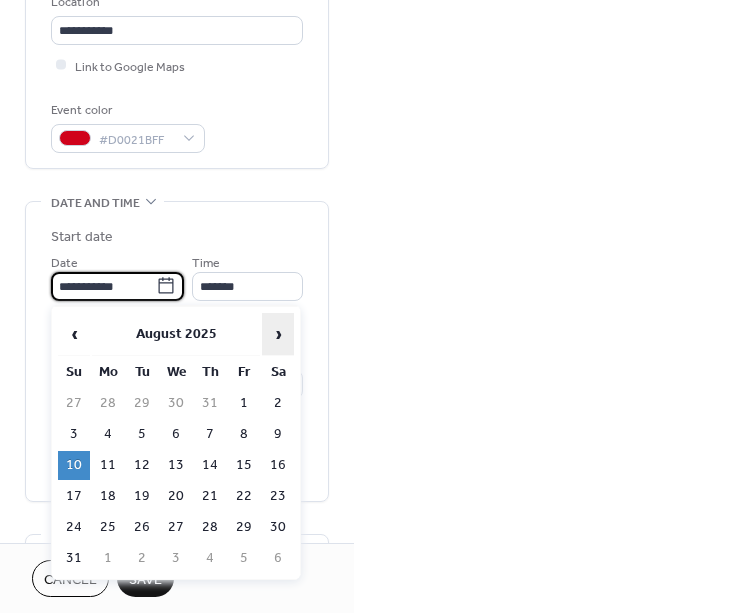 click on "›" at bounding box center (278, 334) 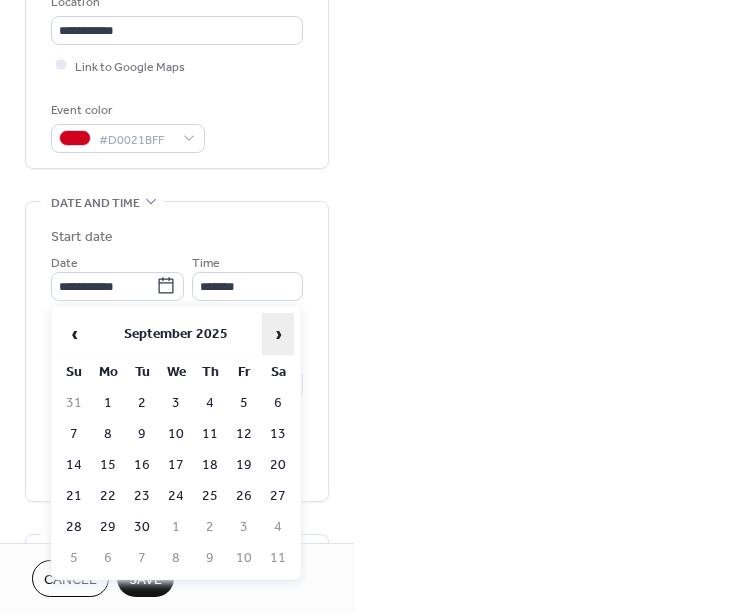 click on "›" at bounding box center [278, 334] 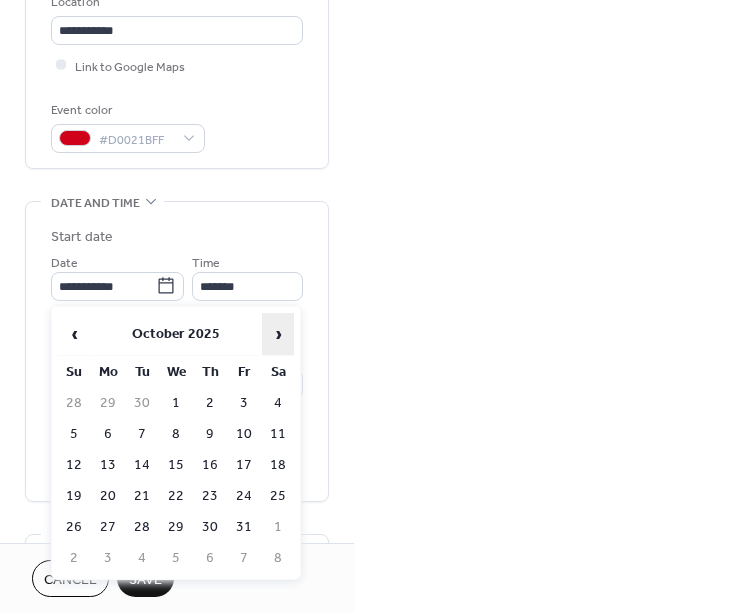 click on "›" at bounding box center (278, 334) 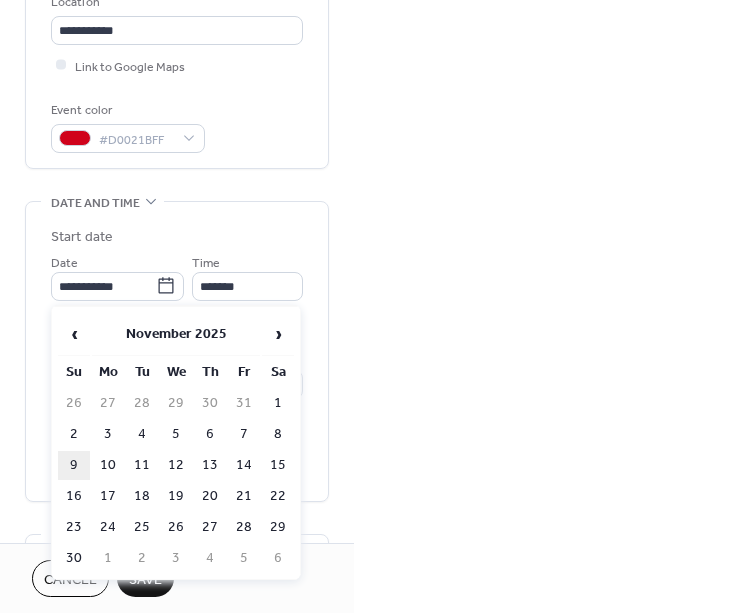 click on "9" at bounding box center (74, 465) 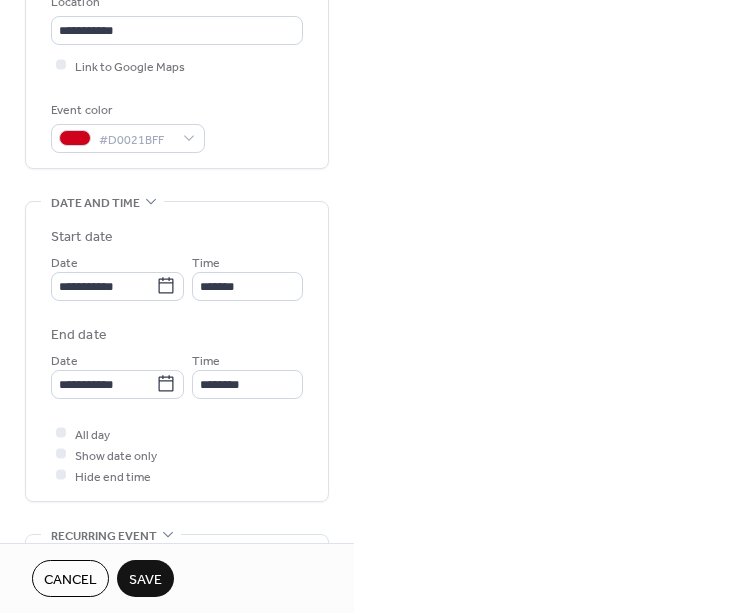 click on "Save" at bounding box center [145, 580] 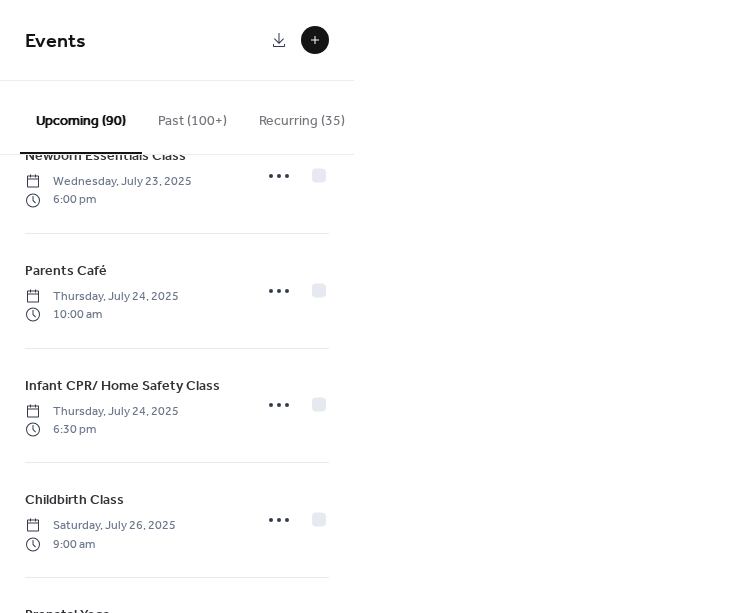 scroll, scrollTop: 530, scrollLeft: 0, axis: vertical 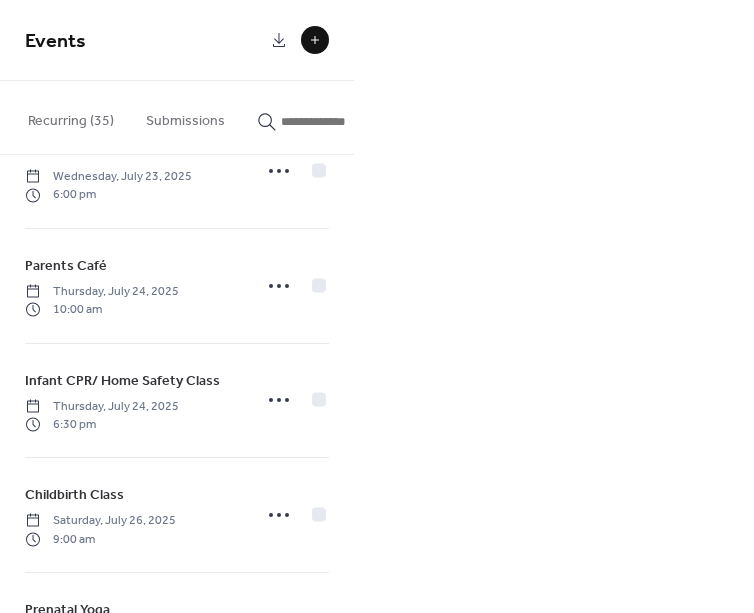 click at bounding box center [341, 121] 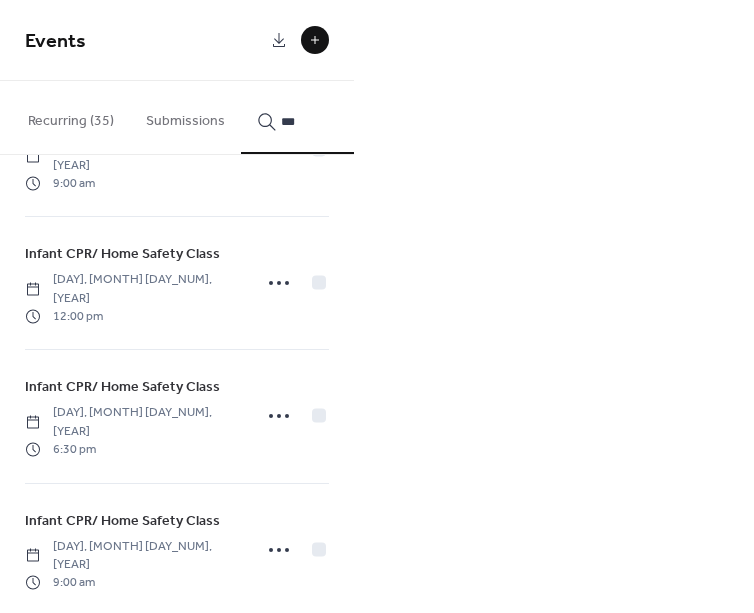scroll, scrollTop: 235, scrollLeft: 0, axis: vertical 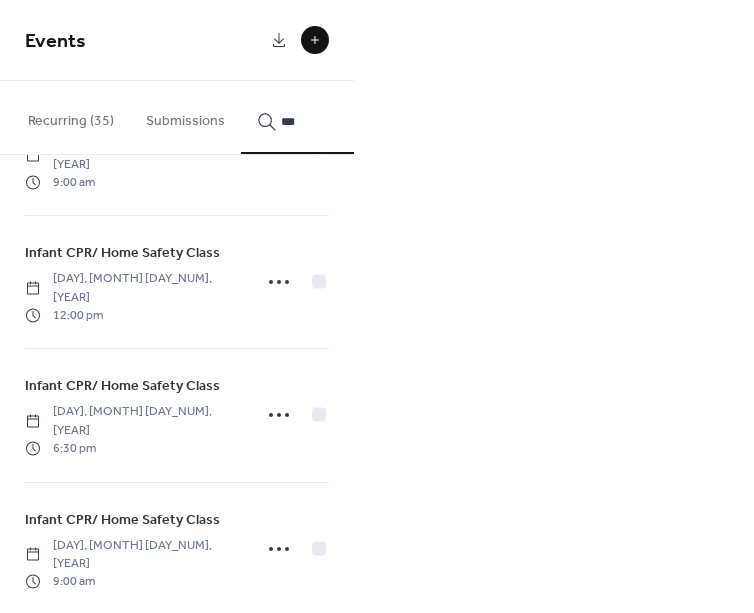 type on "***" 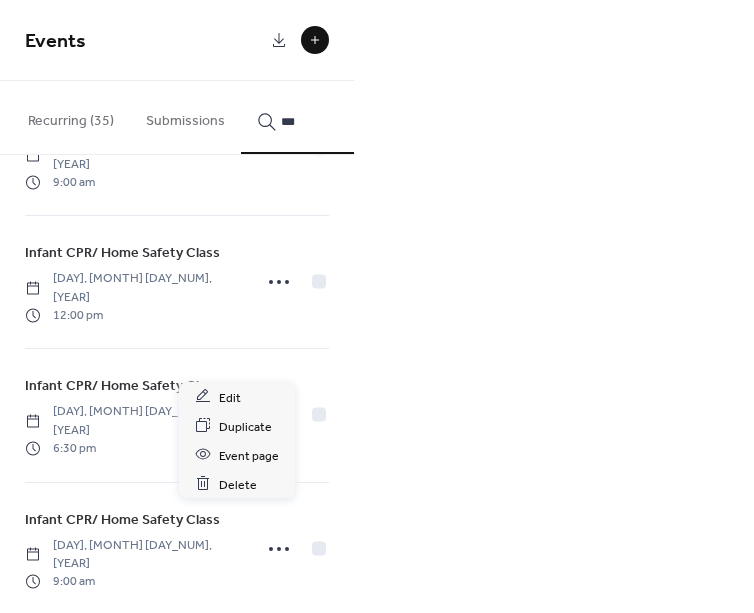 click 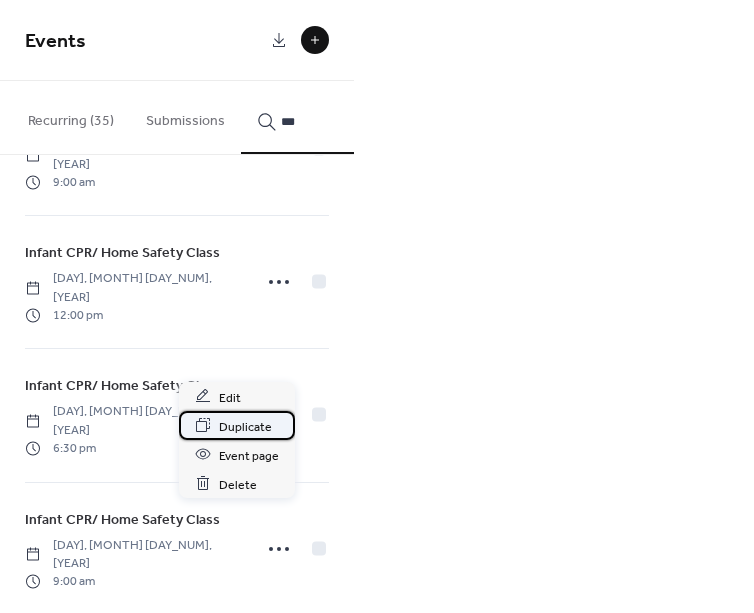click on "Duplicate" at bounding box center [245, 426] 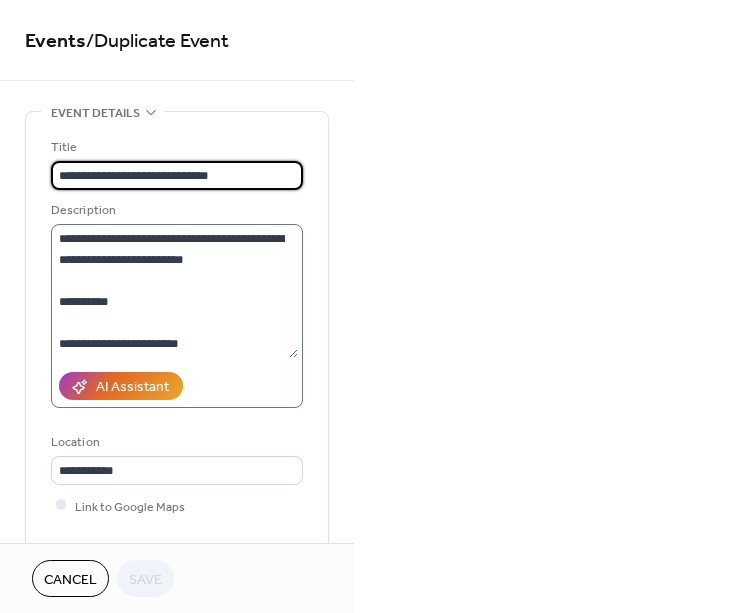 scroll, scrollTop: 74, scrollLeft: 0, axis: vertical 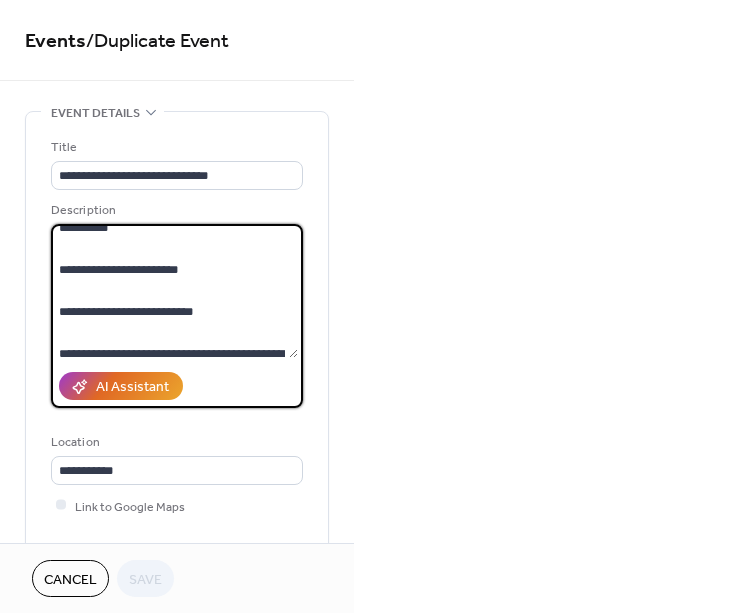 click on "**********" at bounding box center [174, 291] 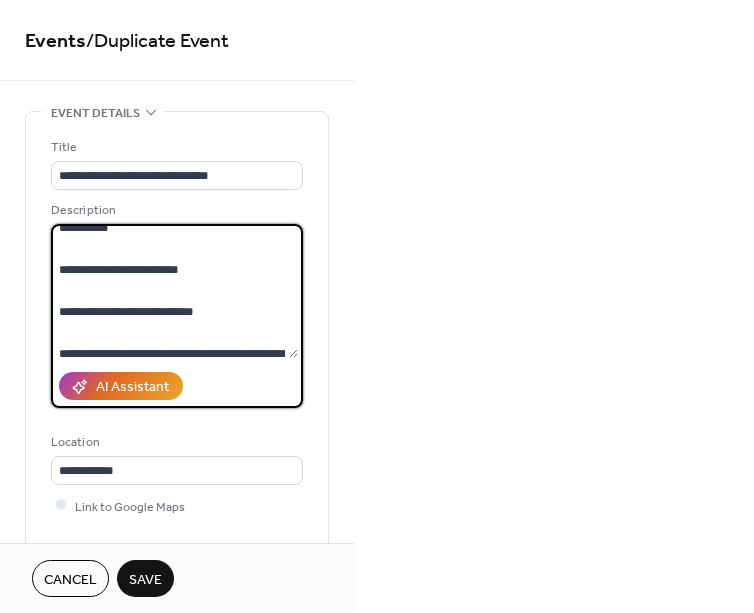 drag, startPoint x: 201, startPoint y: 278, endPoint x: 57, endPoint y: 279, distance: 144.00348 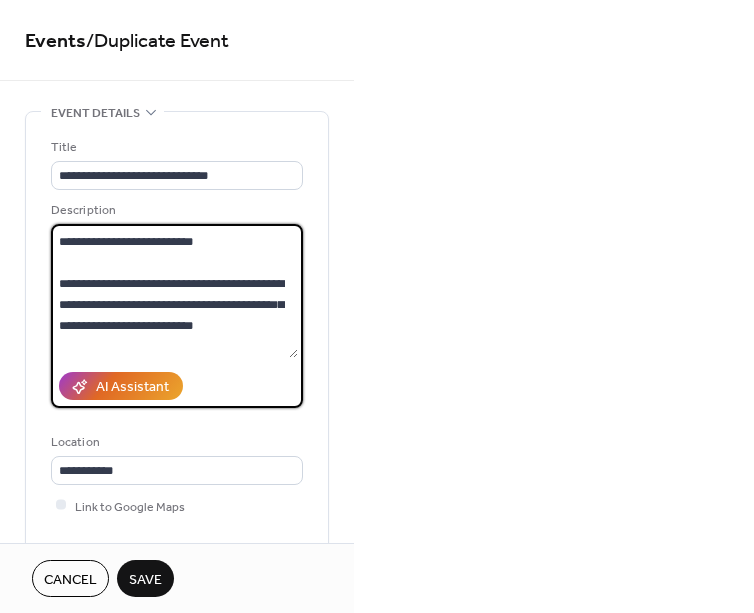 scroll, scrollTop: 116, scrollLeft: 0, axis: vertical 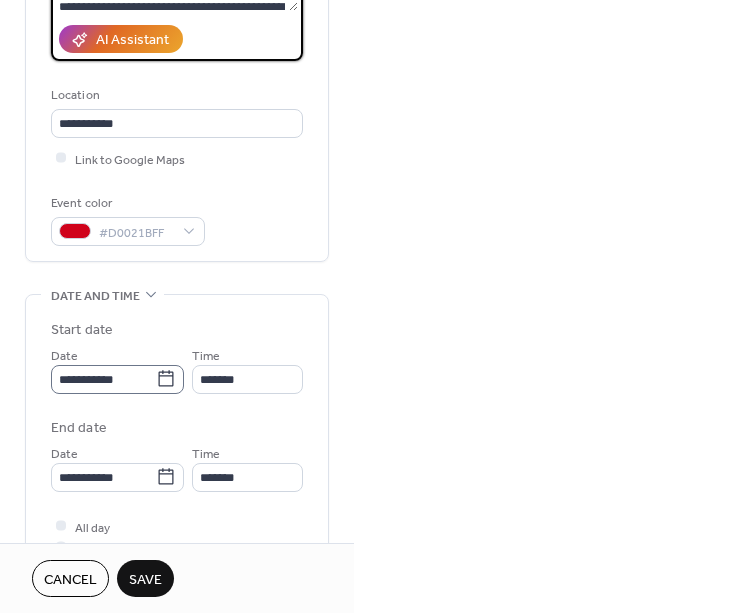 type on "**********" 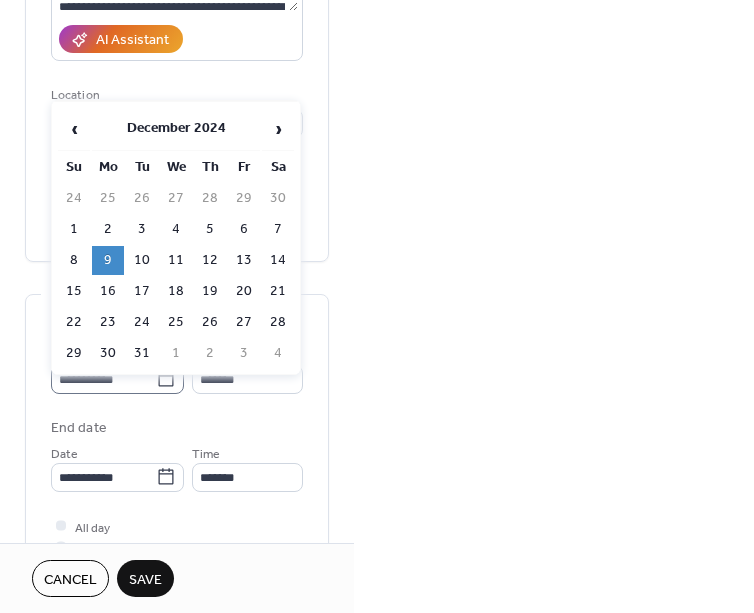 click 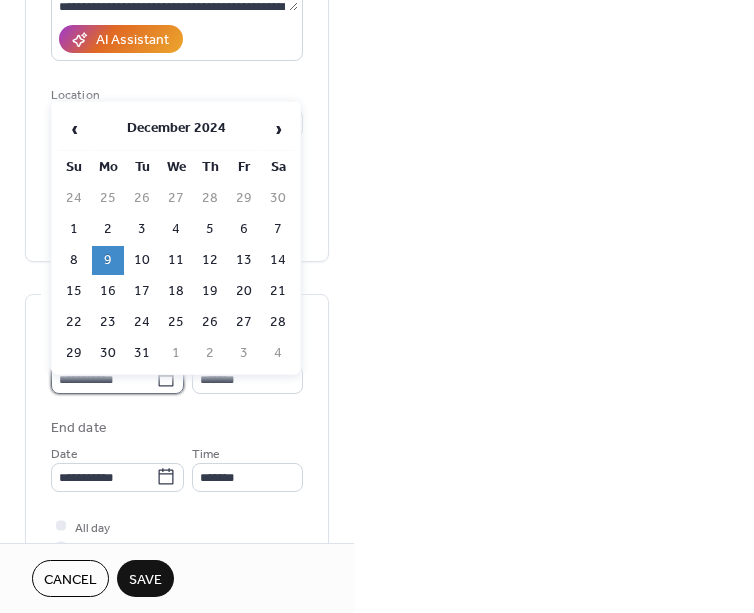 click on "**********" at bounding box center (103, 379) 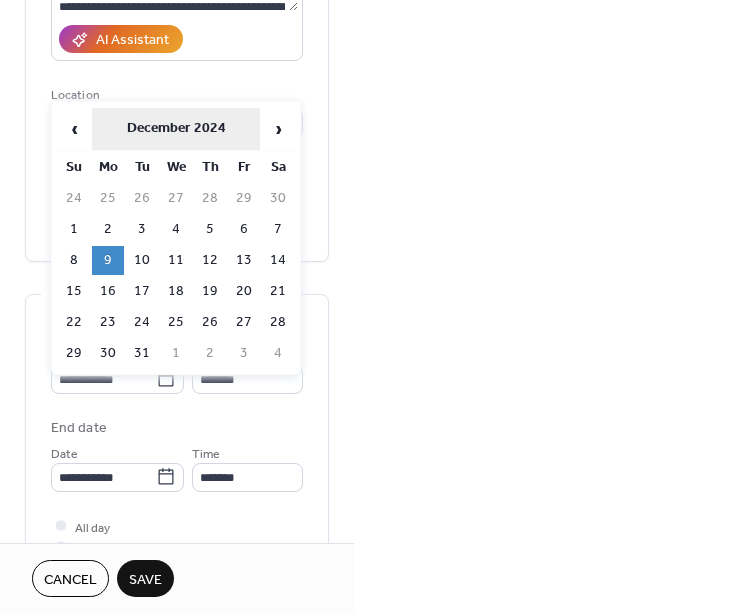 click on "December 2024" at bounding box center (176, 129) 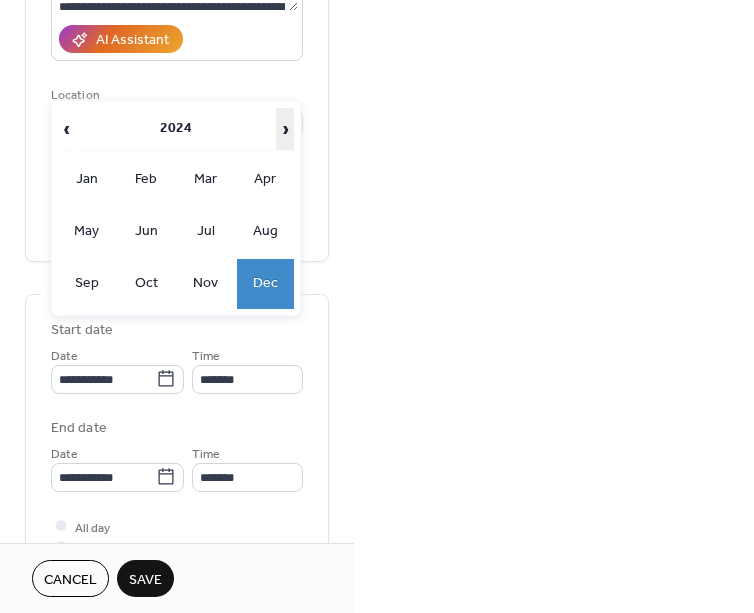 click on "›" at bounding box center (285, 129) 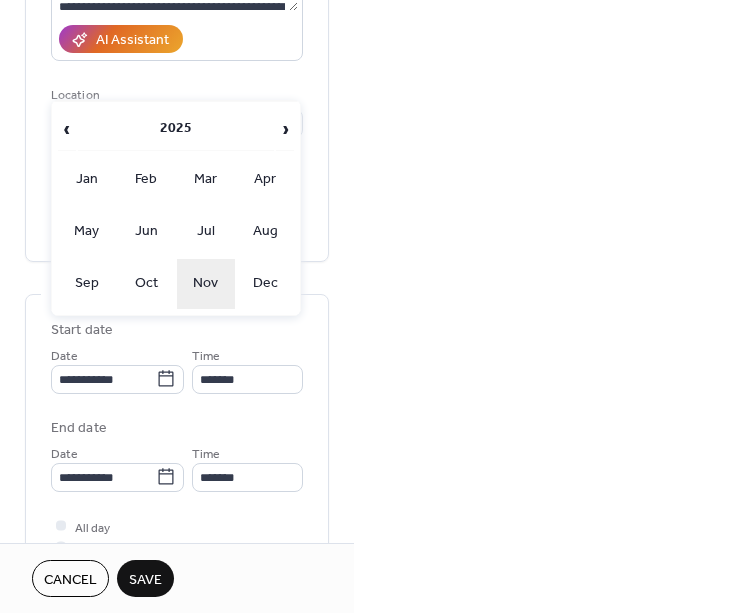 click on "Nov" at bounding box center (206, 284) 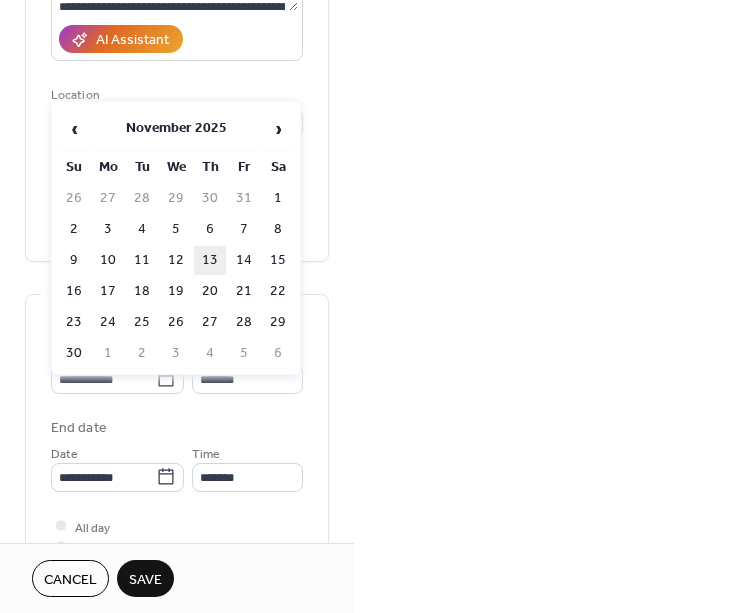 click on "13" at bounding box center [210, 260] 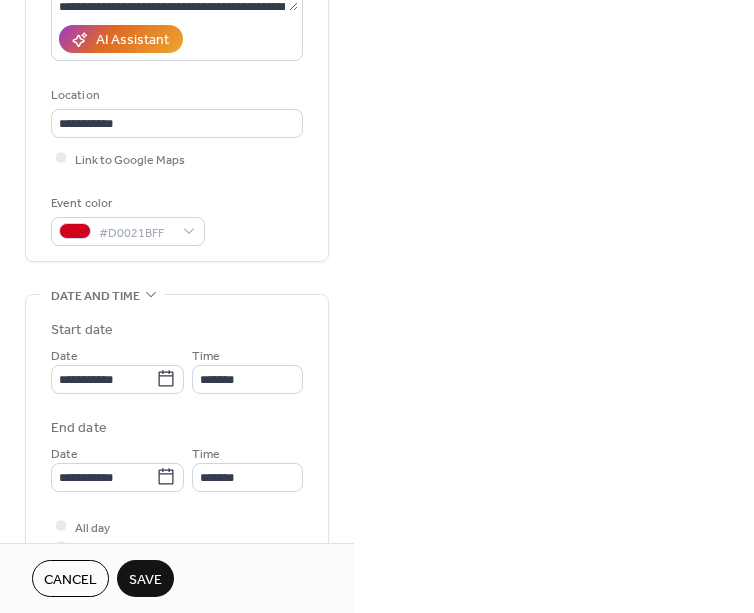 type on "**********" 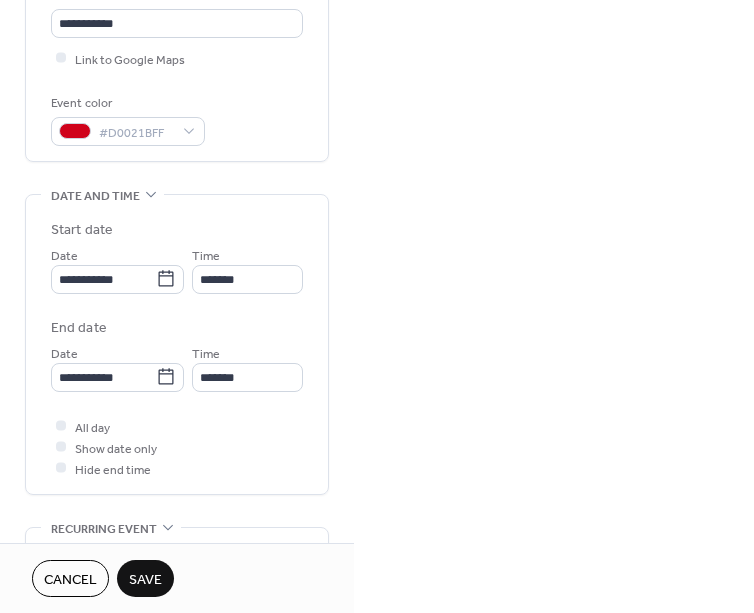 scroll, scrollTop: 448, scrollLeft: 0, axis: vertical 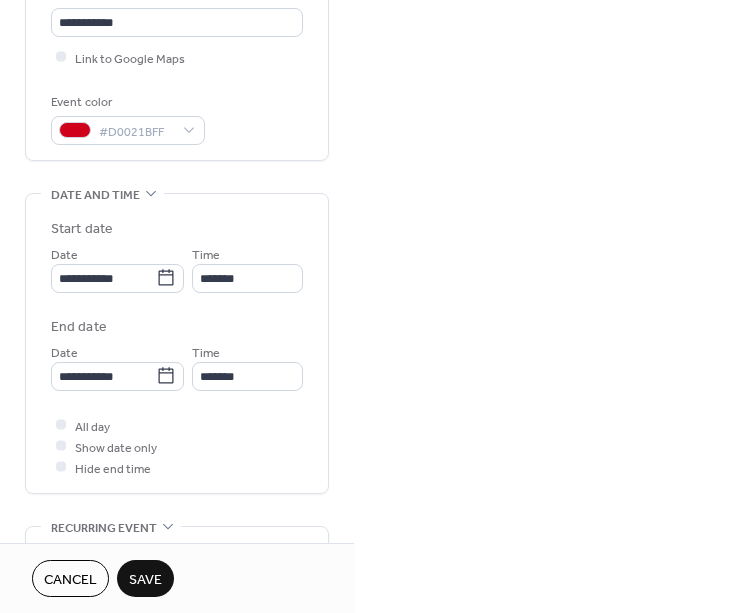 click on "Save" at bounding box center [145, 580] 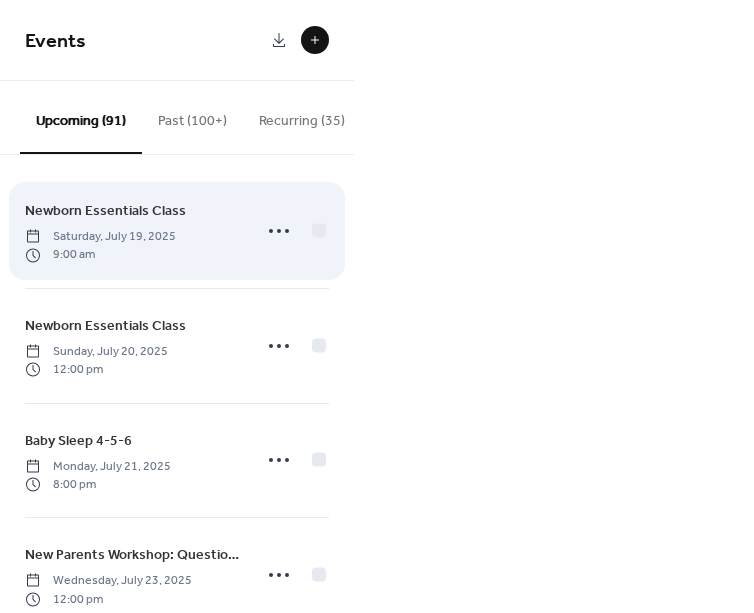 scroll, scrollTop: 17, scrollLeft: 0, axis: vertical 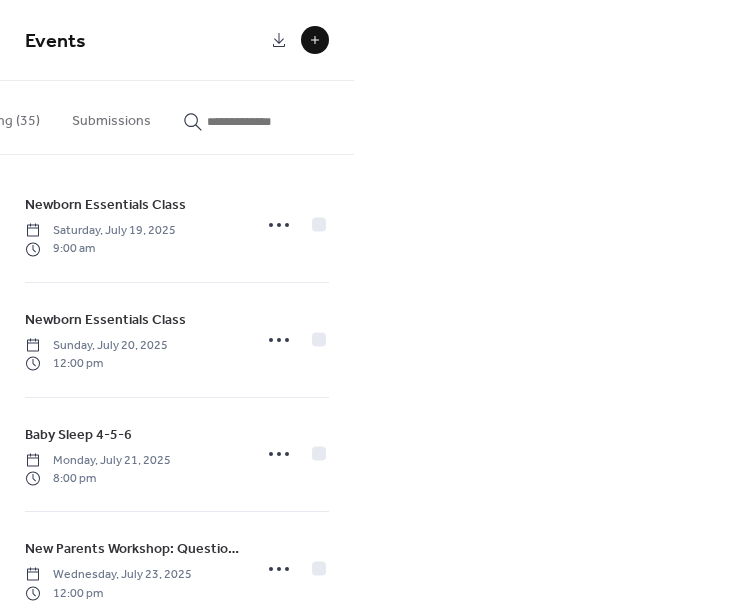 click at bounding box center (267, 121) 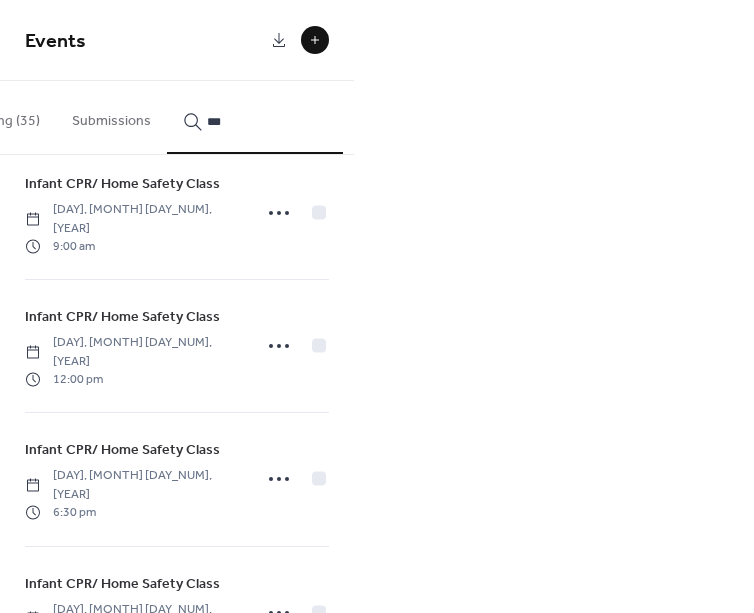 scroll, scrollTop: 178, scrollLeft: 0, axis: vertical 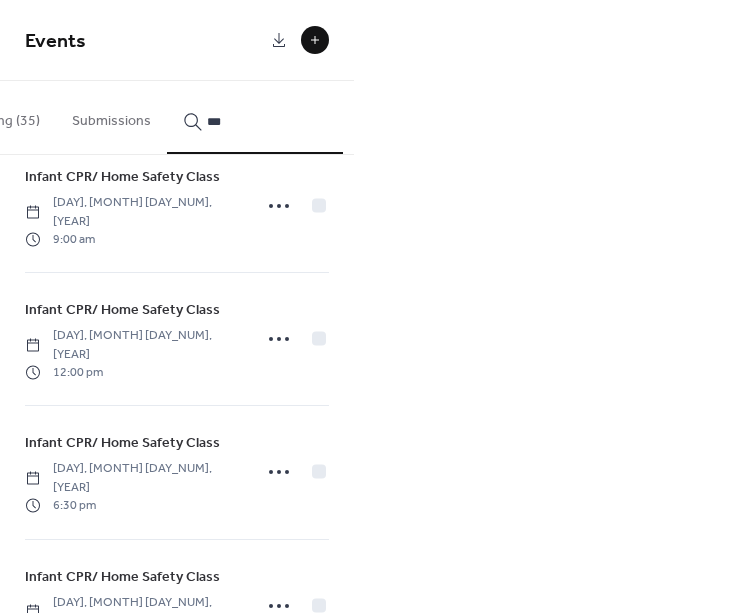 type on "***" 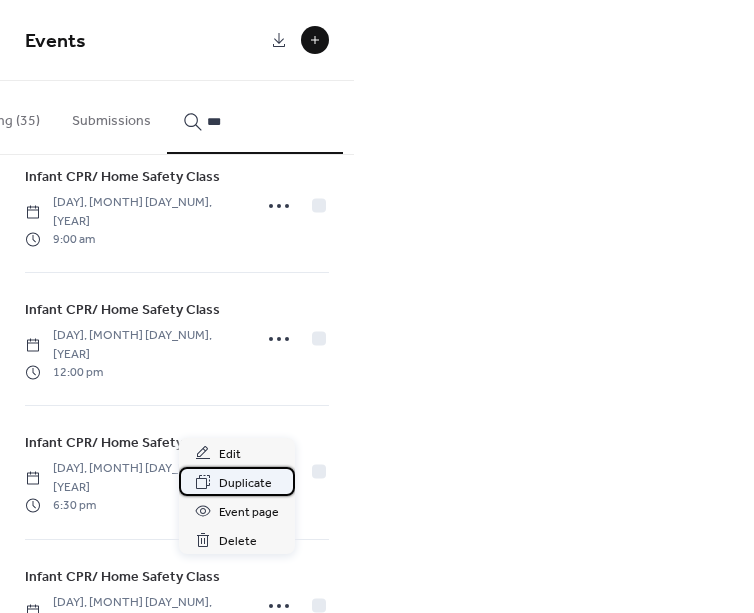 click on "Duplicate" at bounding box center [245, 483] 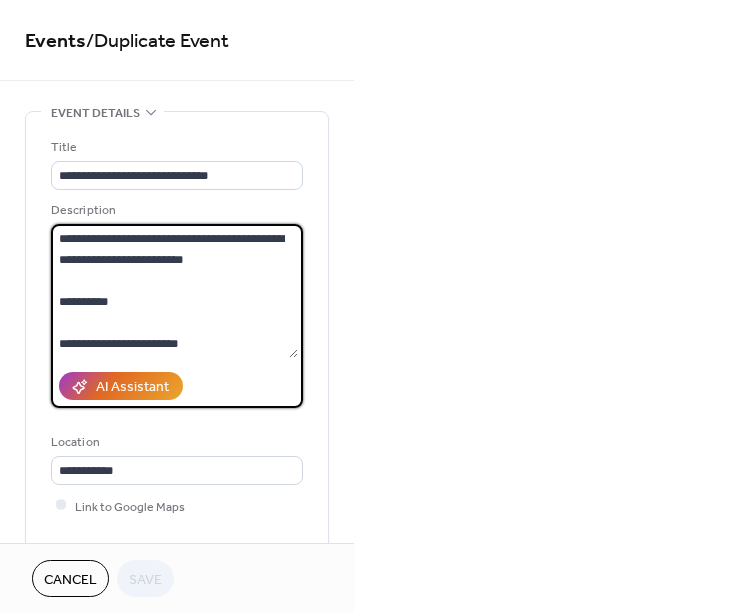 drag, startPoint x: 183, startPoint y: 343, endPoint x: 88, endPoint y: 323, distance: 97.082436 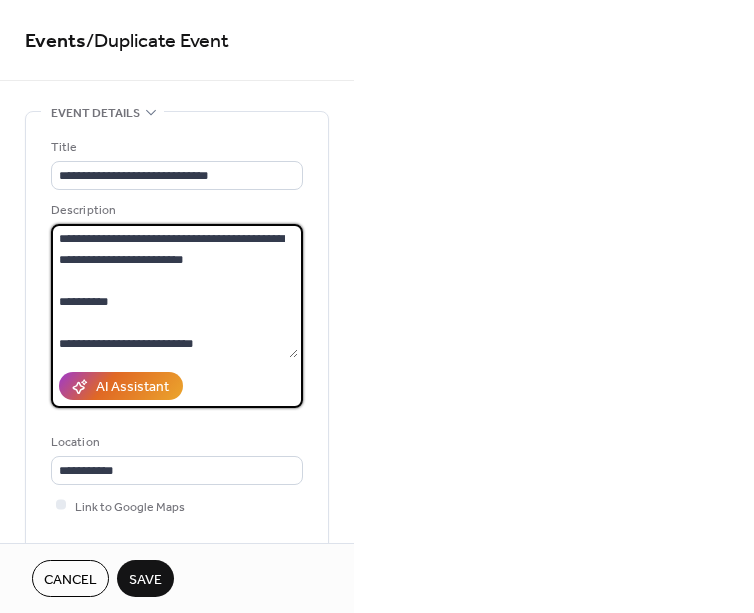 click on "**********" at bounding box center (174, 291) 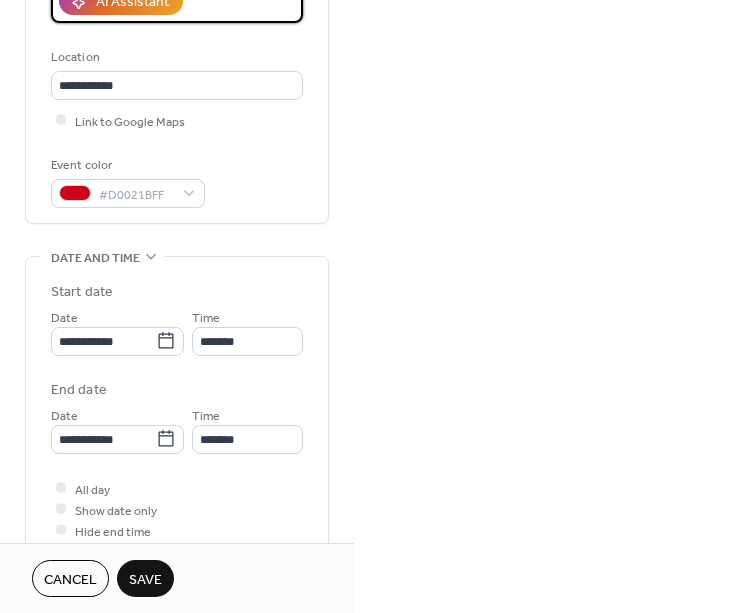 scroll, scrollTop: 390, scrollLeft: 0, axis: vertical 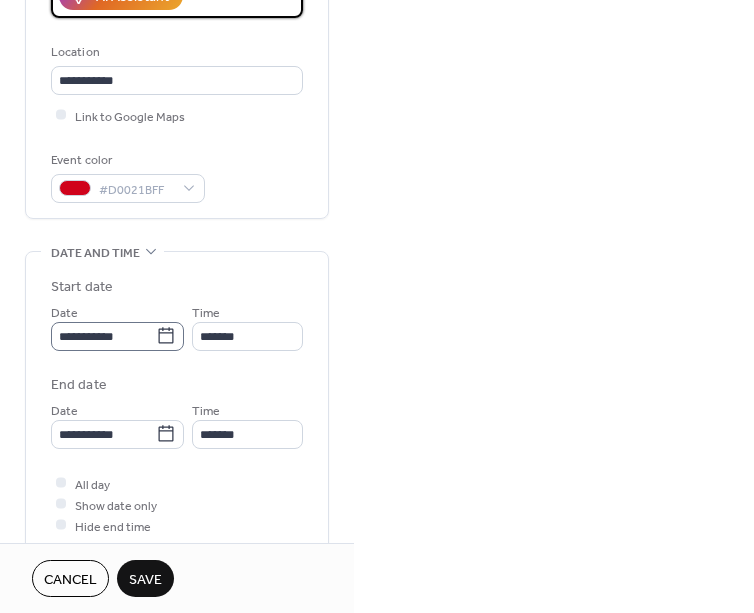 type on "**********" 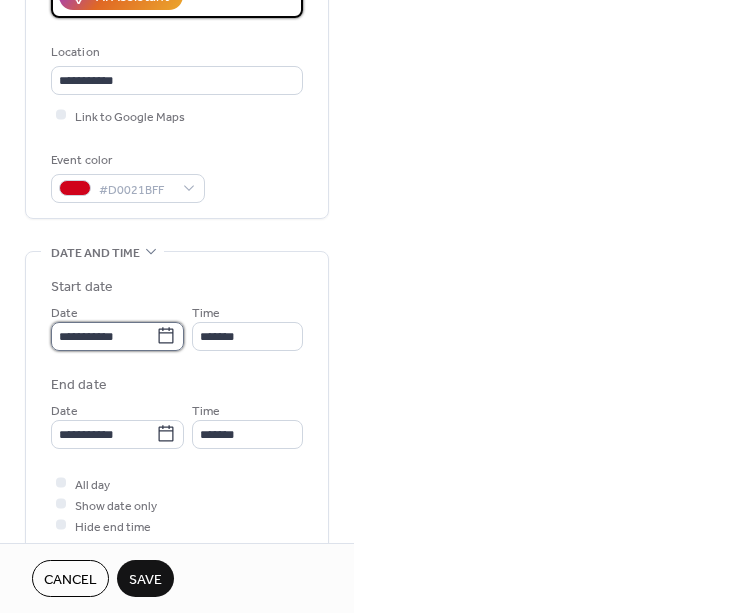 click on "**********" at bounding box center (103, 336) 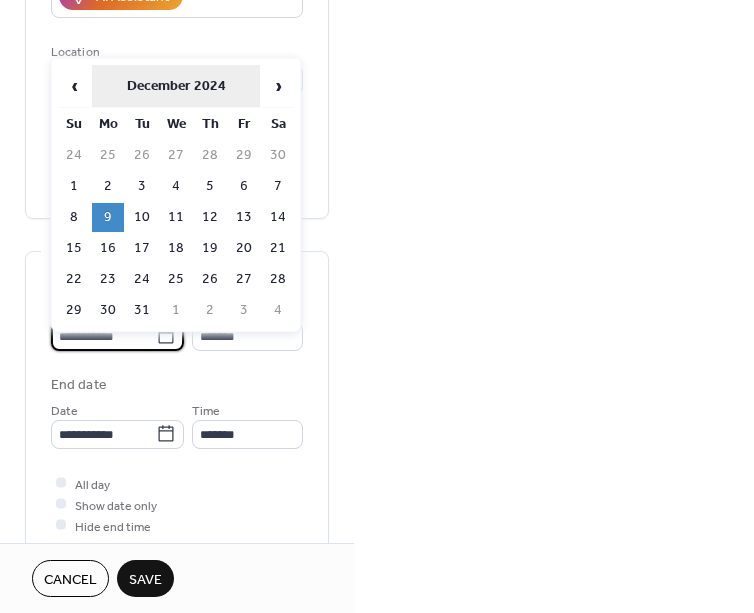click on "December 2024" at bounding box center (176, 86) 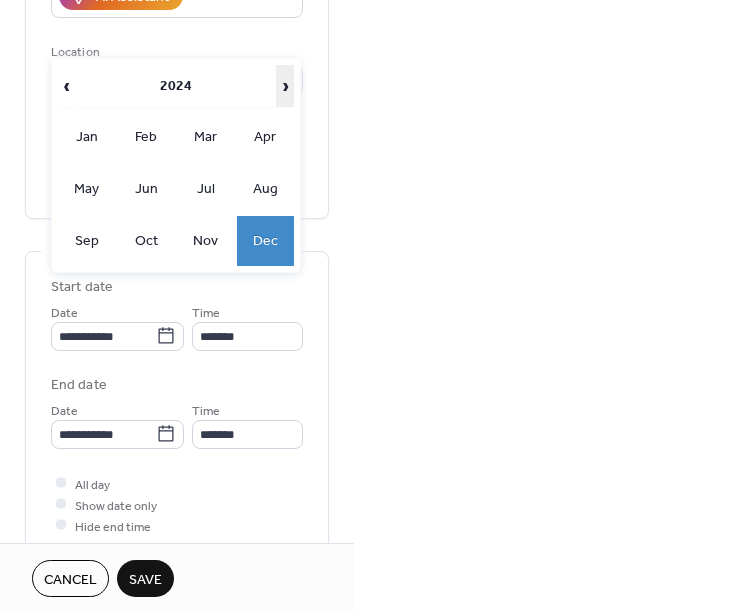 click on "›" at bounding box center [285, 86] 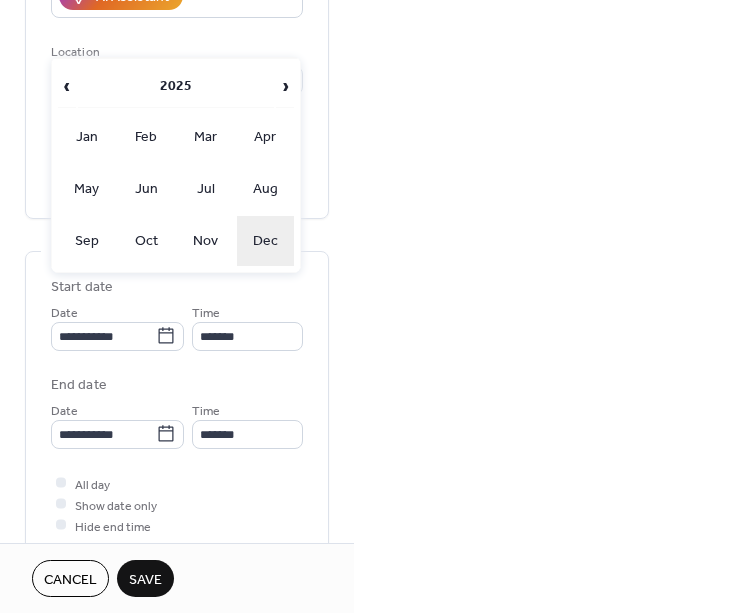 click on "Dec" at bounding box center (266, 241) 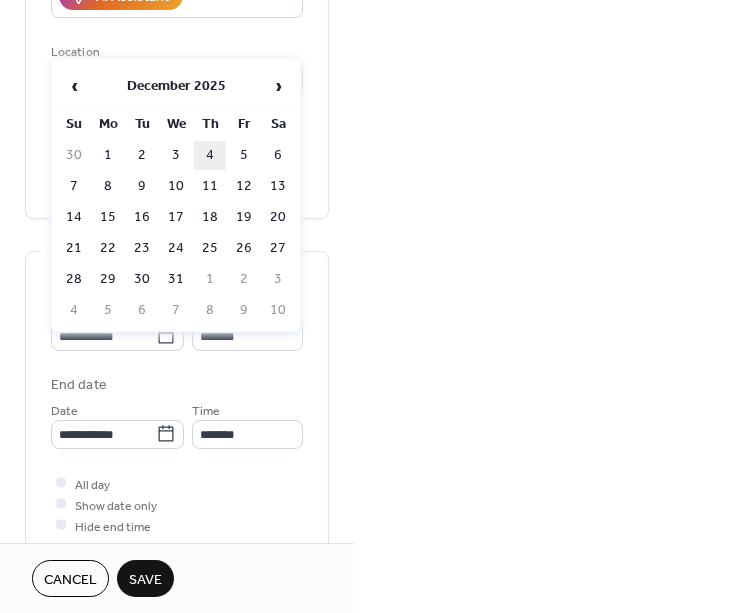 click on "4" at bounding box center [210, 155] 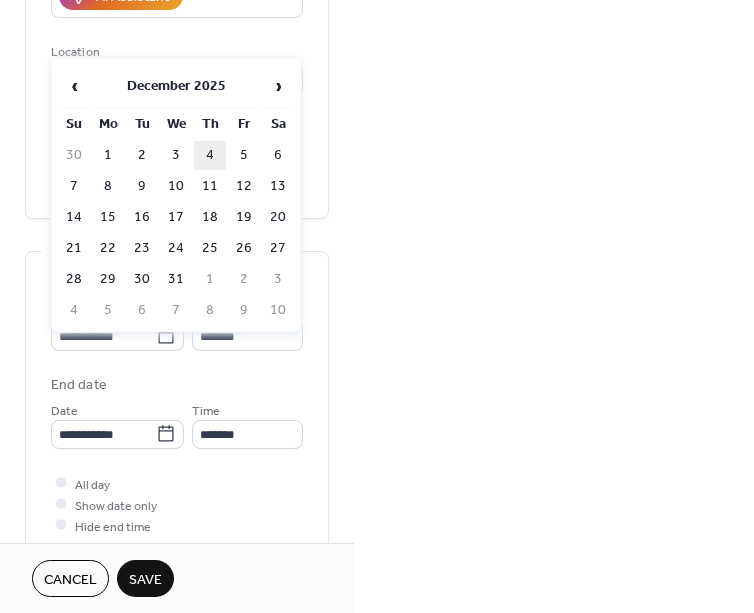 type on "**********" 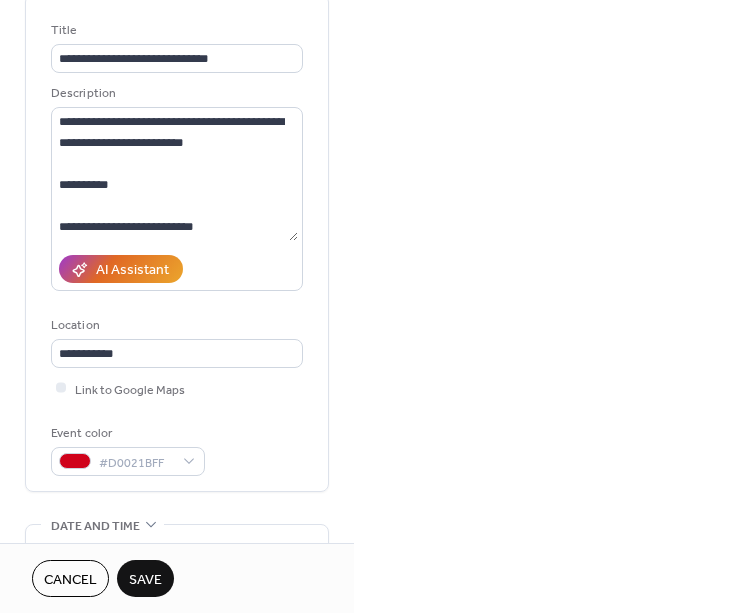 scroll, scrollTop: 0, scrollLeft: 0, axis: both 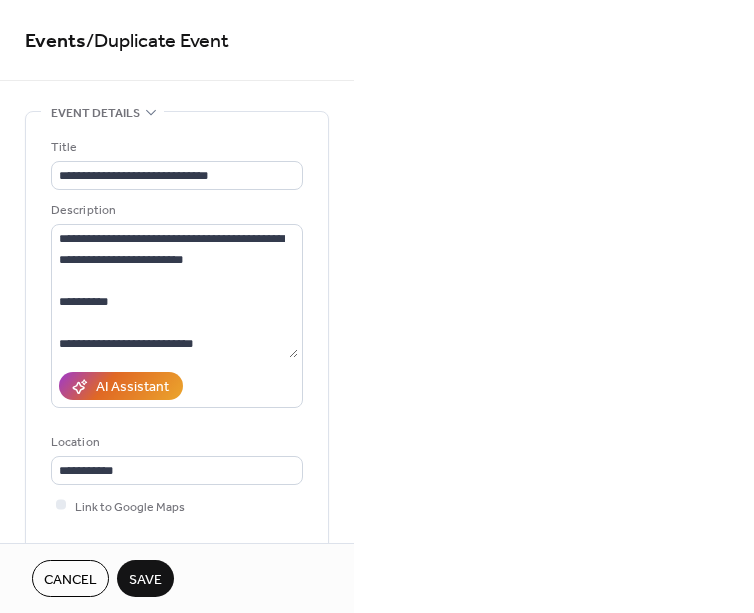 click on "Save" at bounding box center [145, 580] 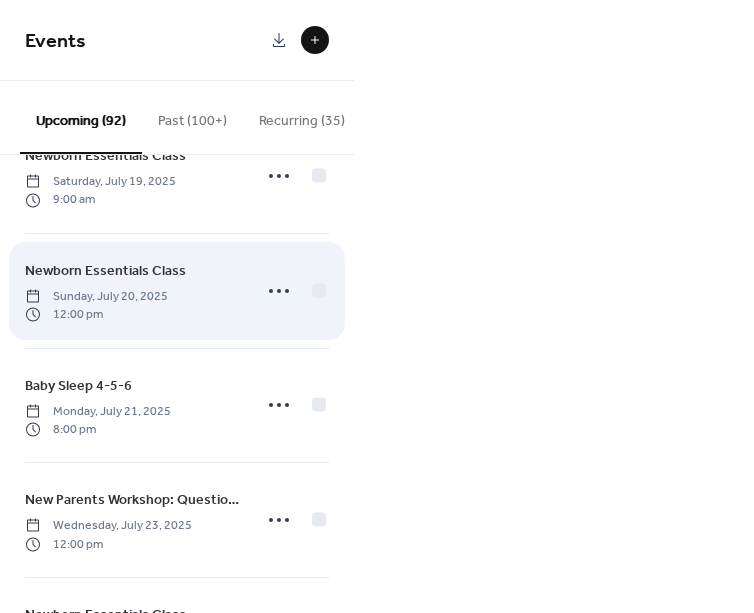 scroll, scrollTop: 67, scrollLeft: 0, axis: vertical 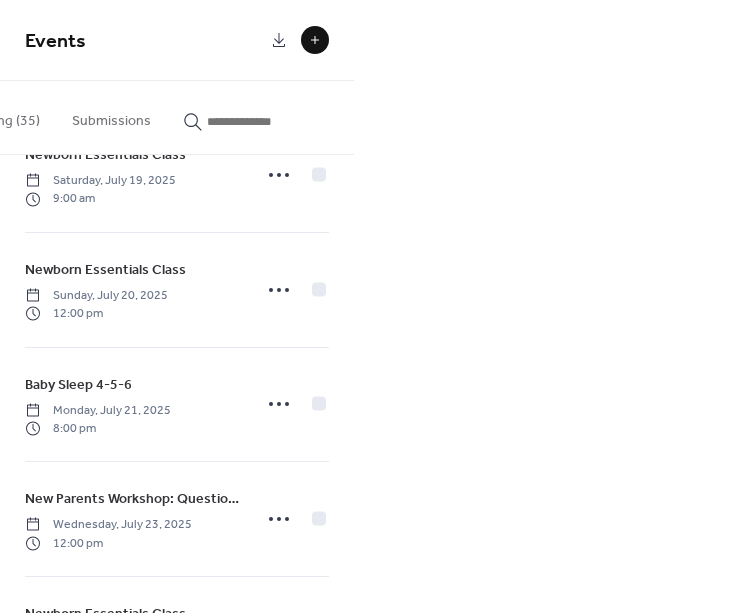 click at bounding box center (267, 121) 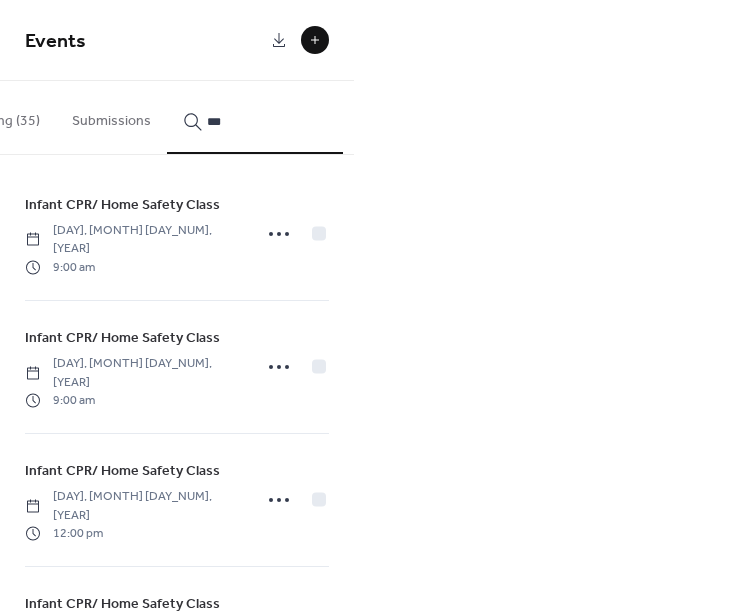 scroll, scrollTop: 21, scrollLeft: 0, axis: vertical 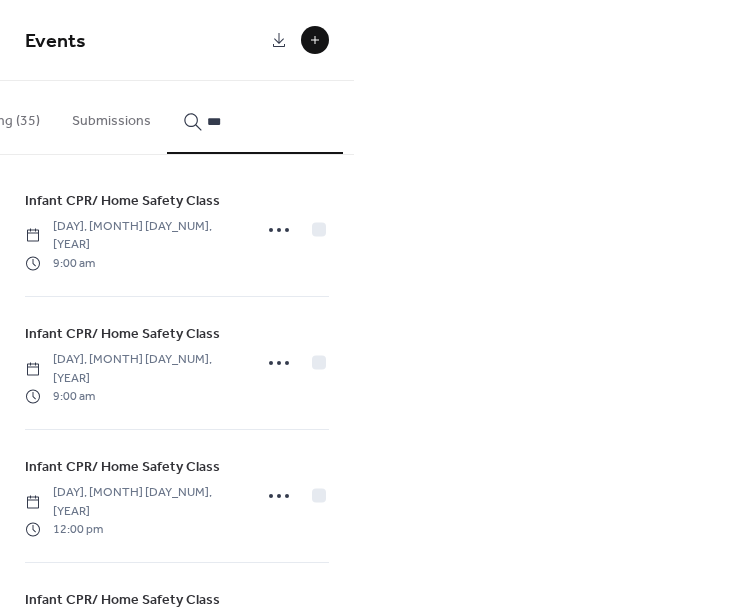 type on "***" 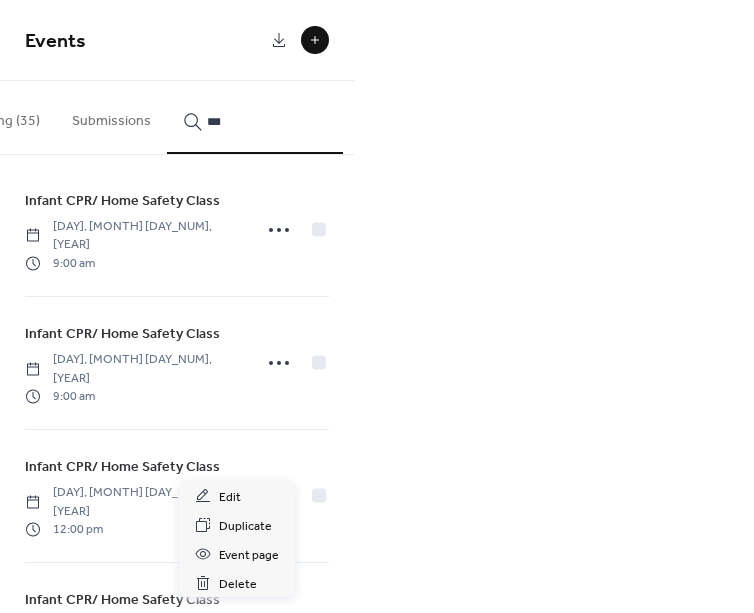 click 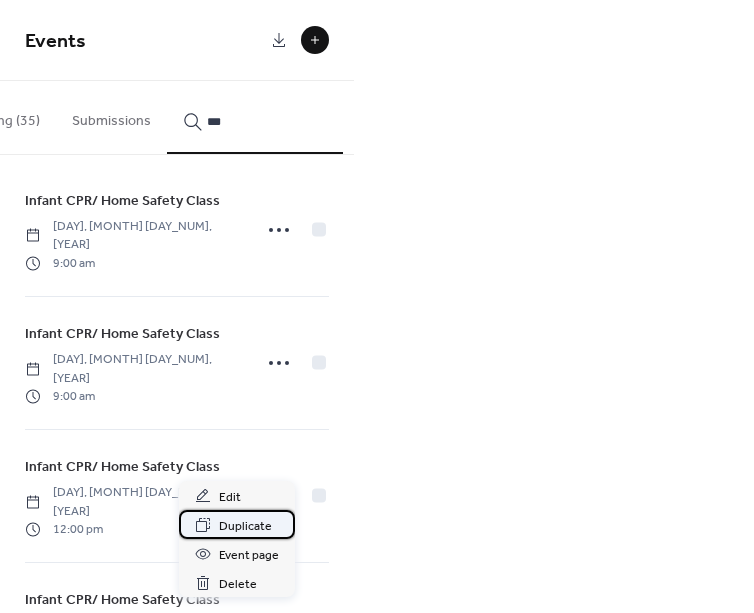 click on "Duplicate" at bounding box center (245, 526) 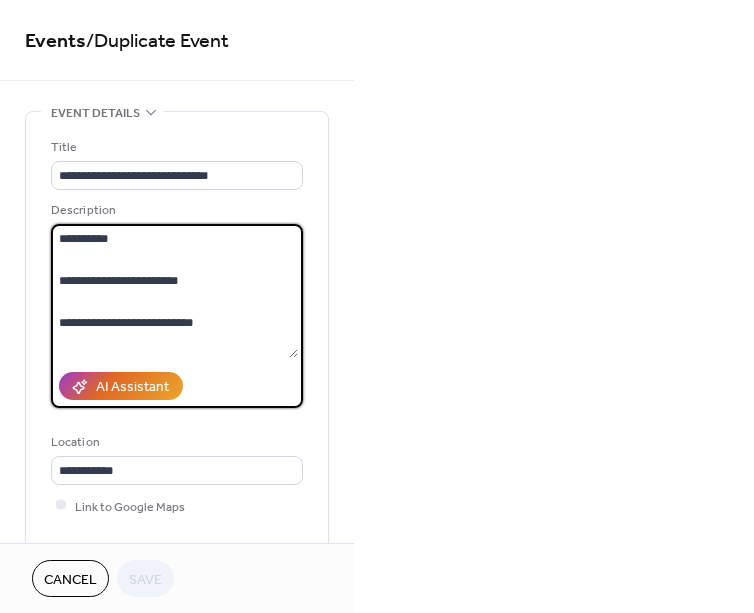 scroll, scrollTop: 56, scrollLeft: 0, axis: vertical 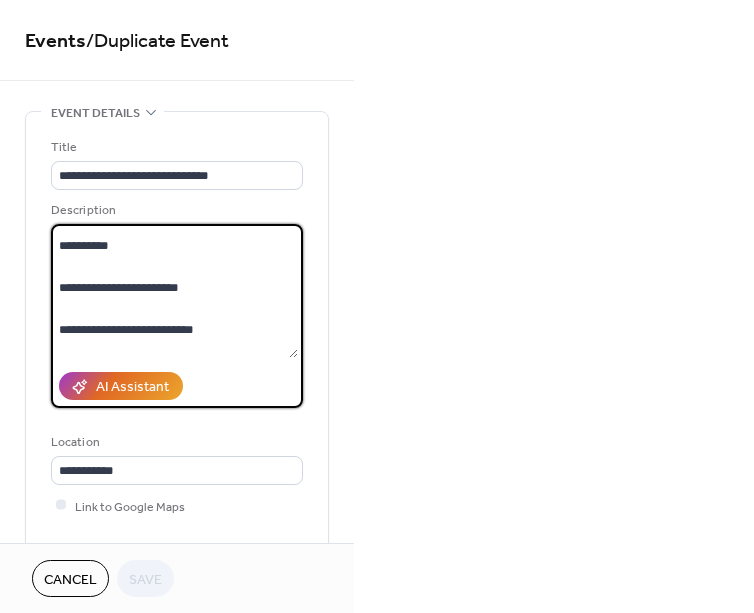 drag, startPoint x: 183, startPoint y: 336, endPoint x: 27, endPoint y: 284, distance: 164.43843 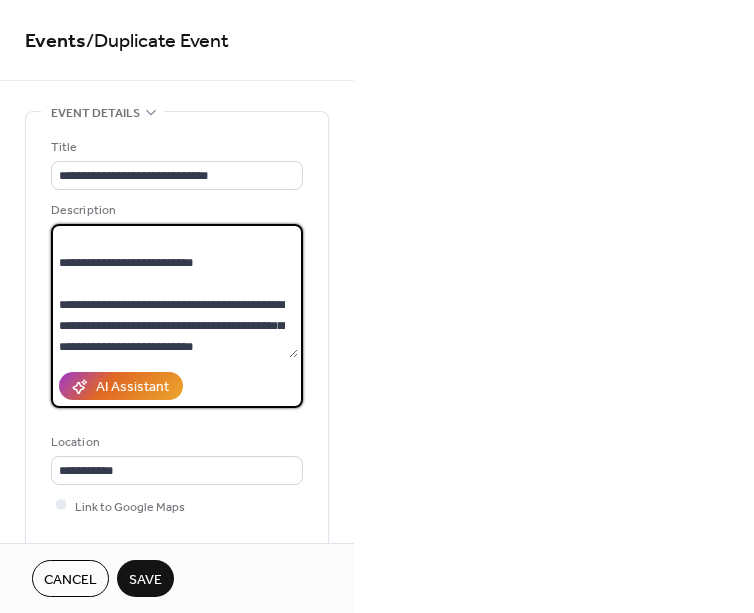 scroll, scrollTop: 85, scrollLeft: 0, axis: vertical 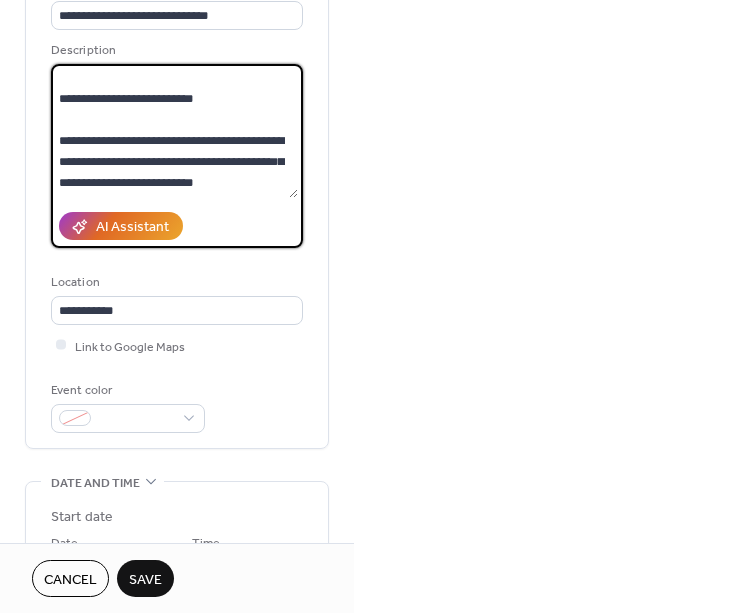 click on "**********" at bounding box center (174, 131) 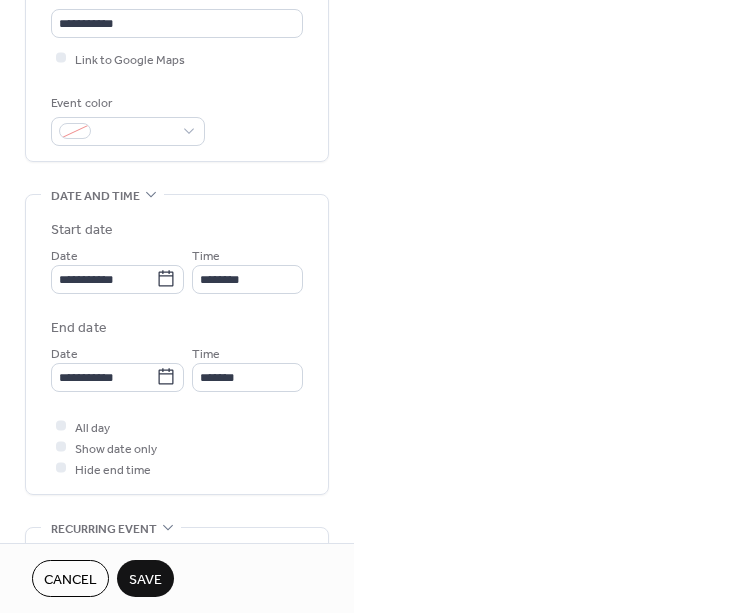 scroll, scrollTop: 453, scrollLeft: 0, axis: vertical 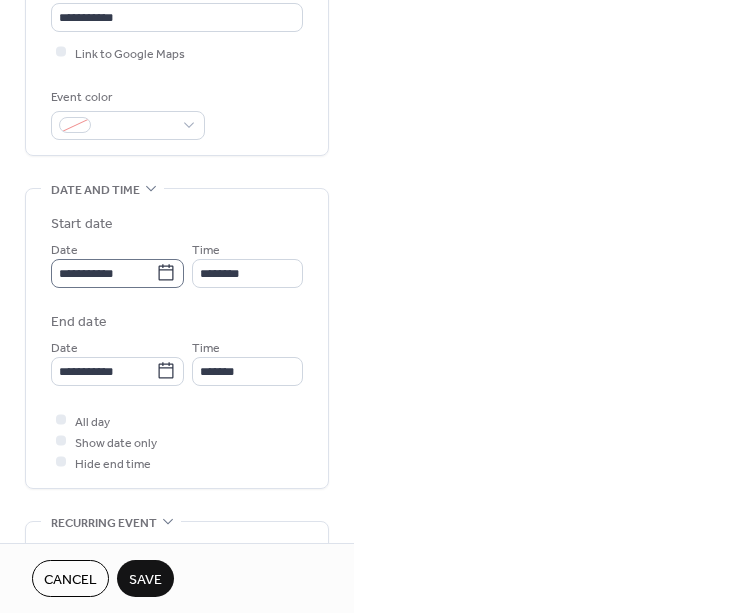 type on "**********" 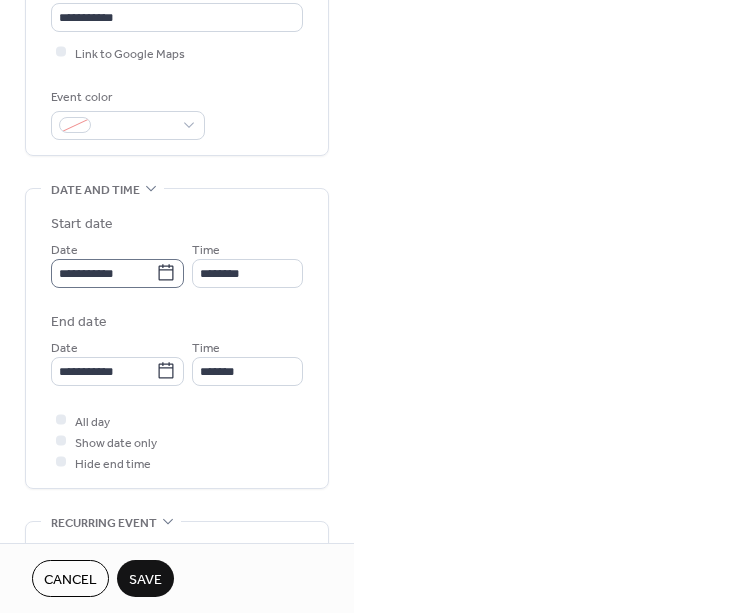 click 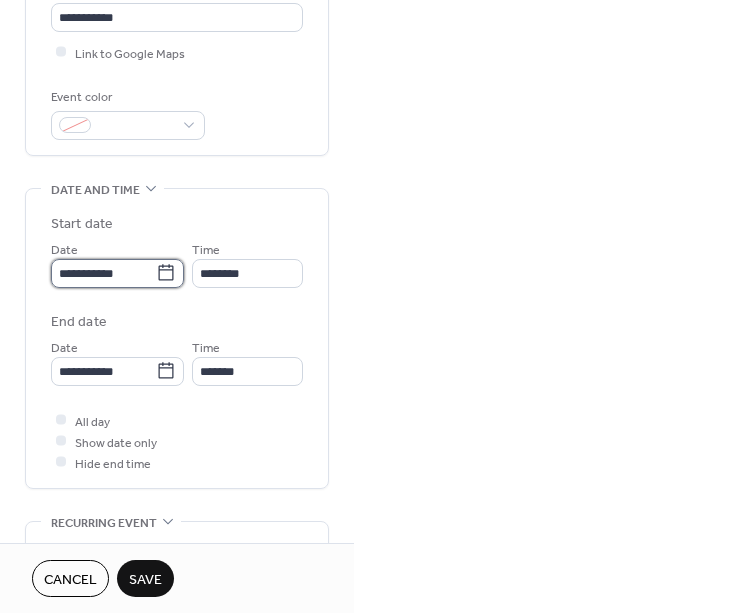 click on "**********" at bounding box center (103, 273) 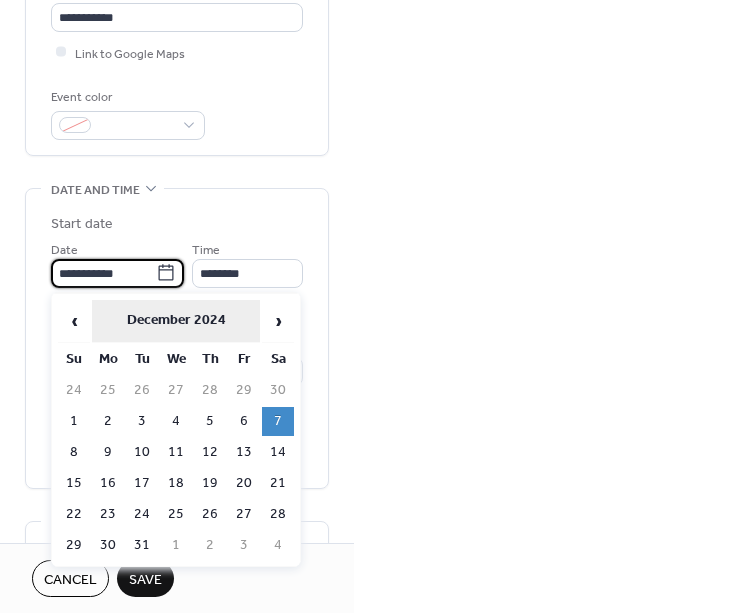 click on "December 2024" at bounding box center [176, 321] 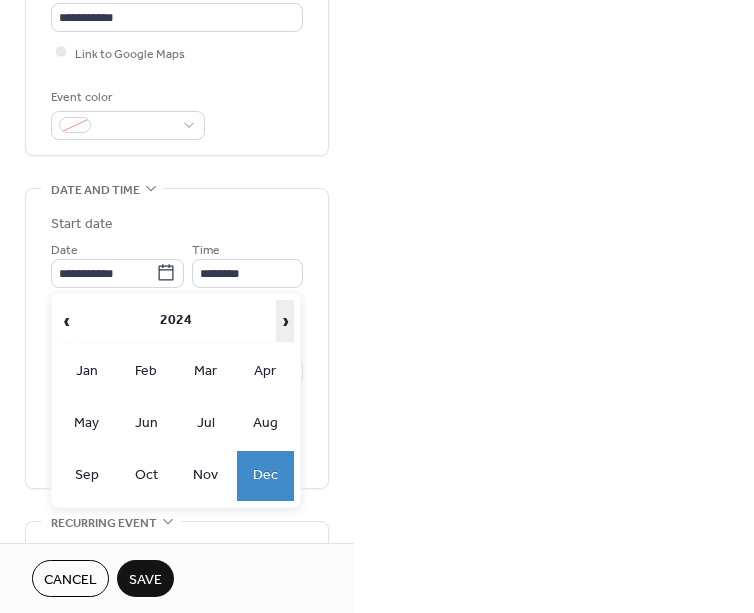 click on "›" at bounding box center [285, 321] 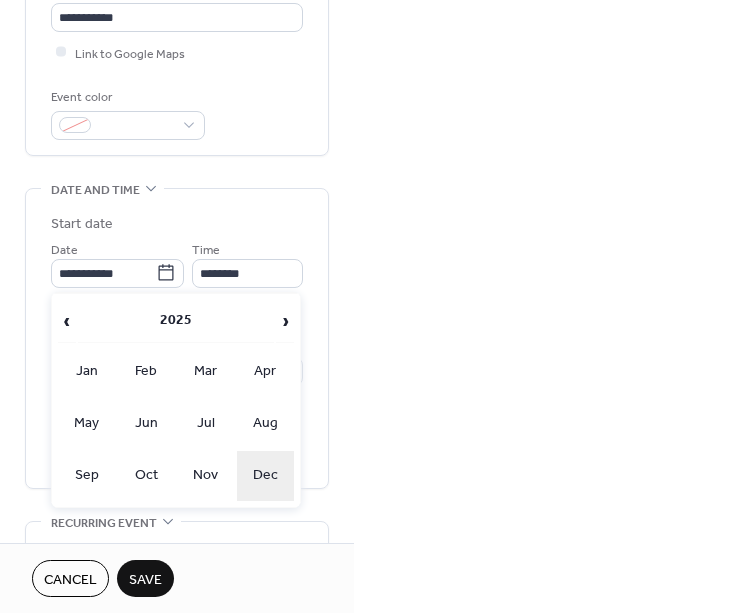 click on "Dec" at bounding box center (266, 476) 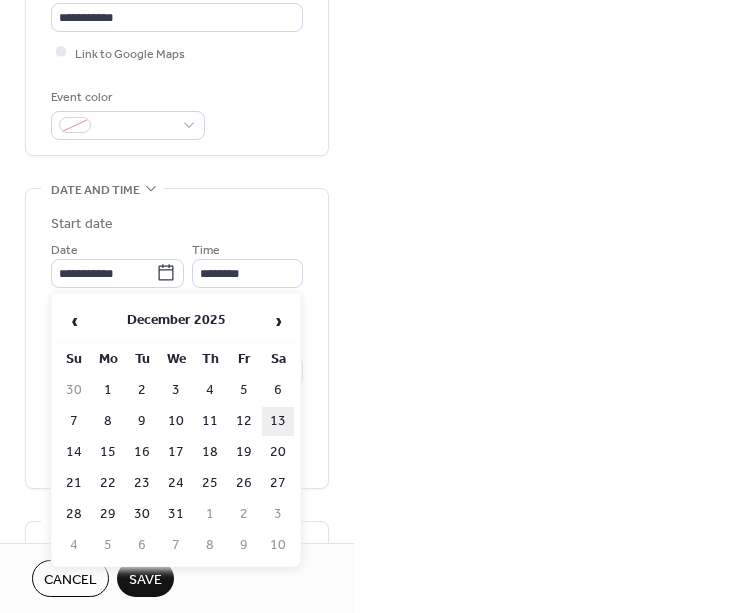 click on "13" at bounding box center (278, 421) 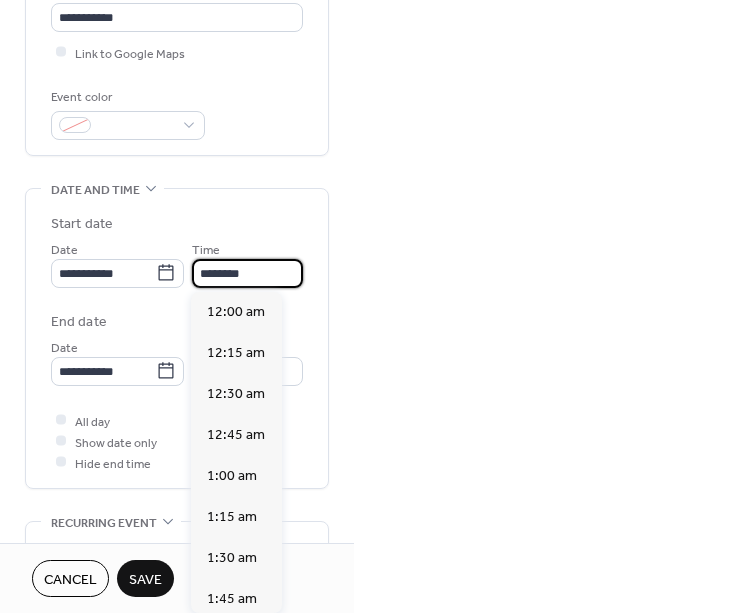 click on "********" at bounding box center (247, 273) 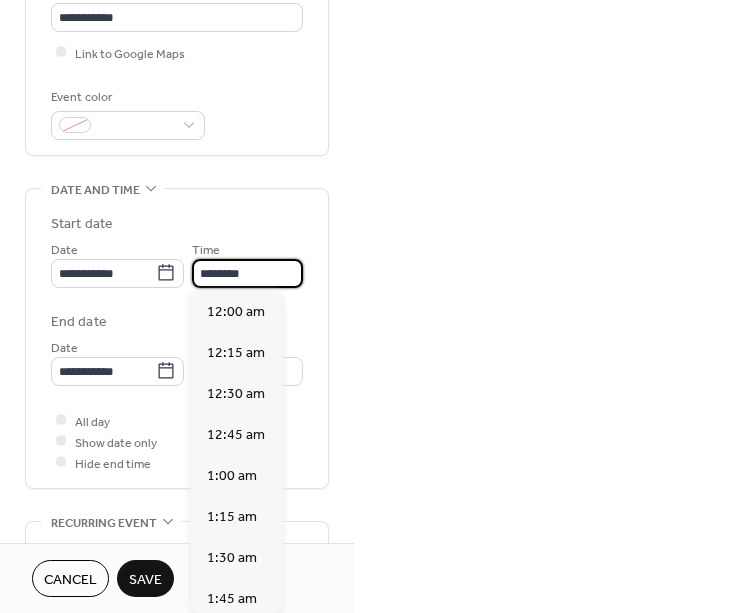 scroll, scrollTop: 1988, scrollLeft: 0, axis: vertical 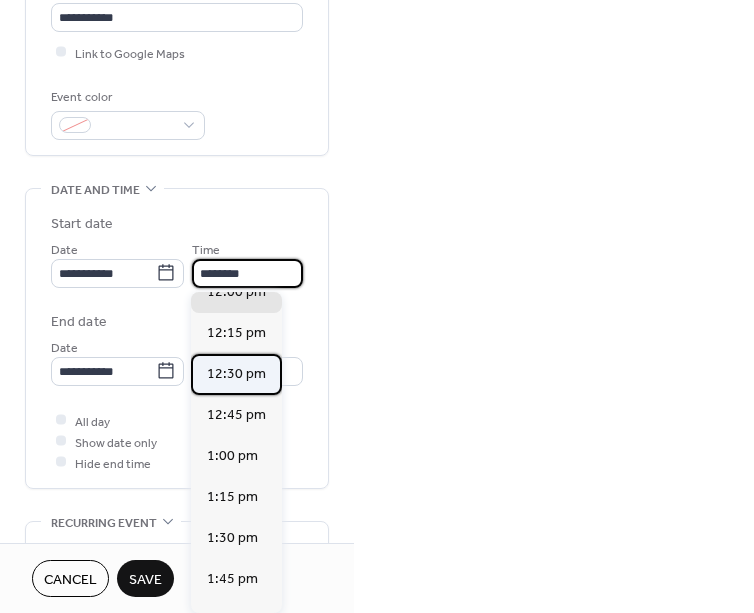 click on "12:30 pm" at bounding box center (236, 373) 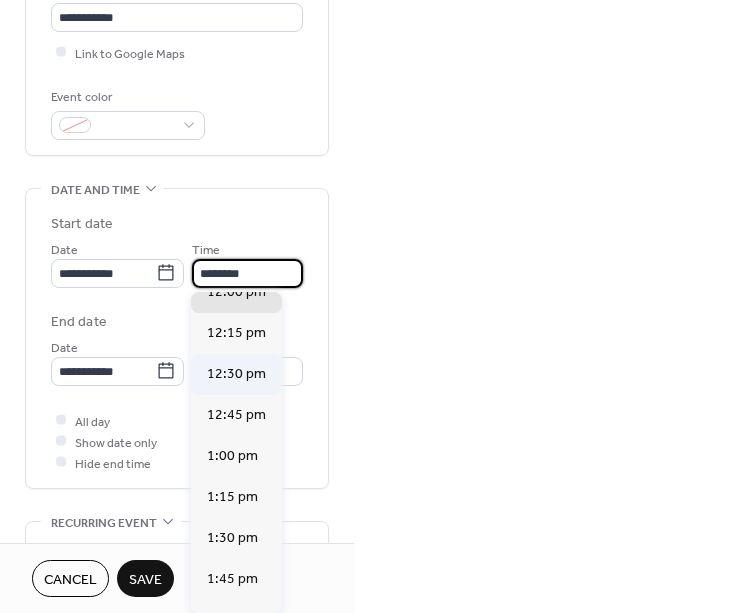 type on "********" 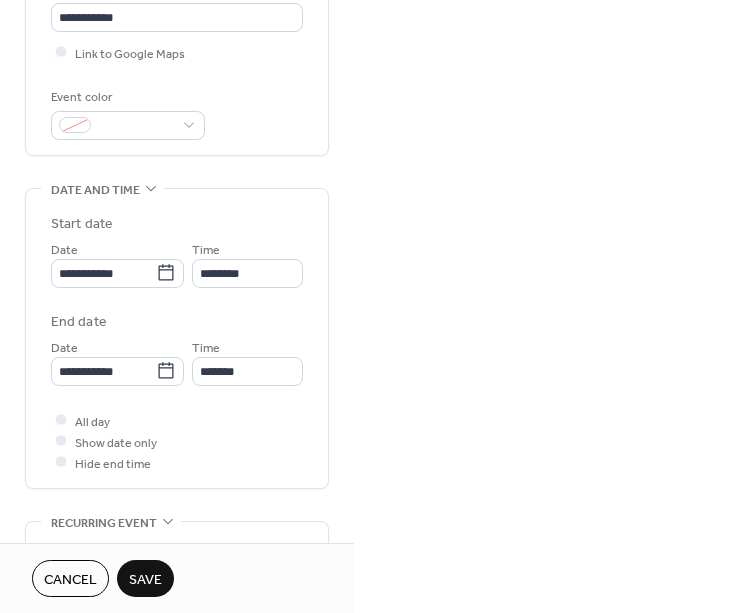 click on "Save" at bounding box center [145, 578] 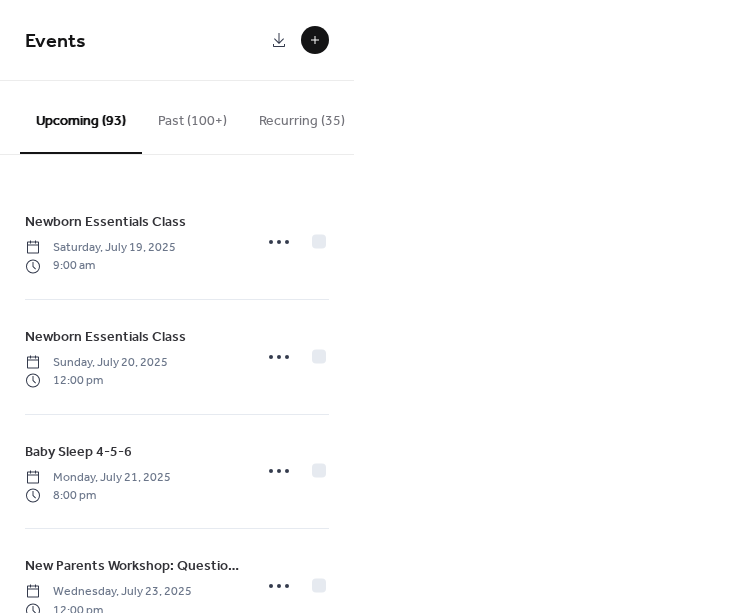 scroll, scrollTop: 0, scrollLeft: 305, axis: horizontal 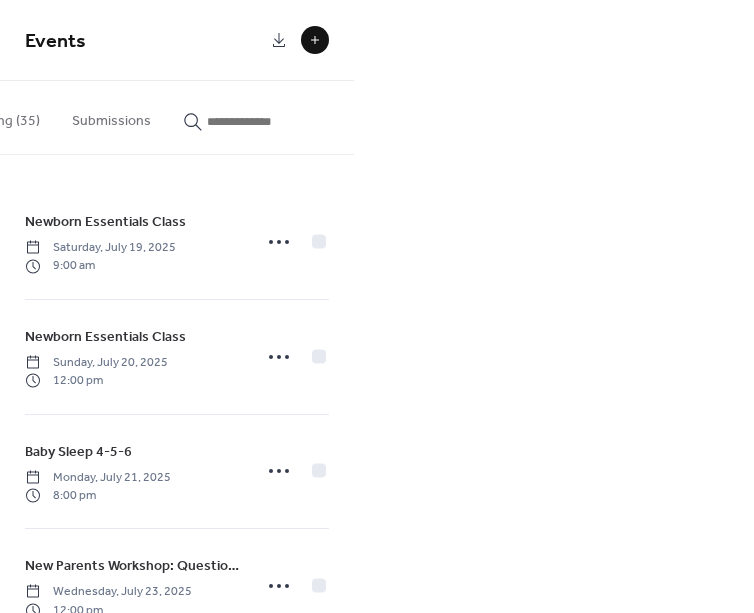 click at bounding box center (267, 121) 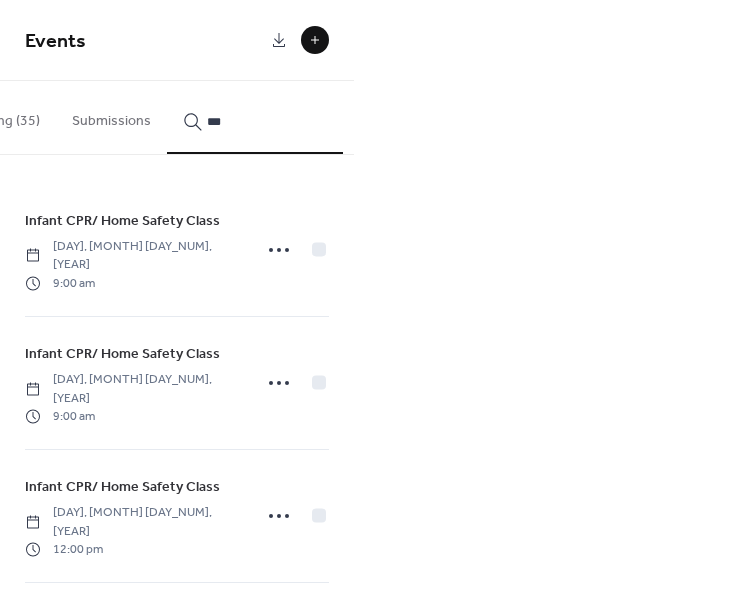 scroll, scrollTop: 2, scrollLeft: 0, axis: vertical 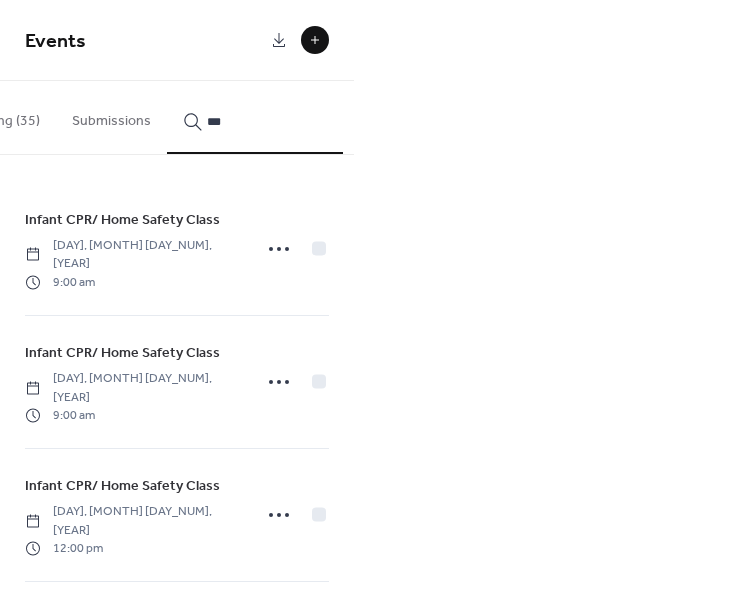 type on "***" 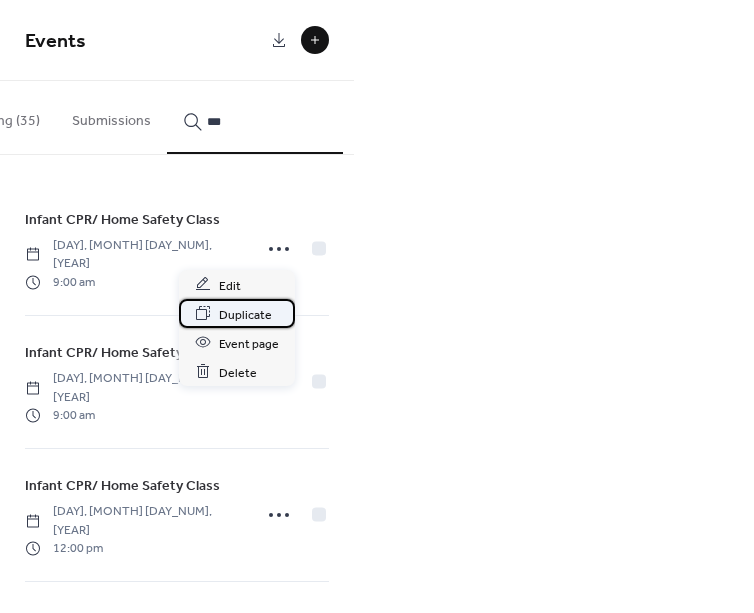 click on "Duplicate" at bounding box center (245, 314) 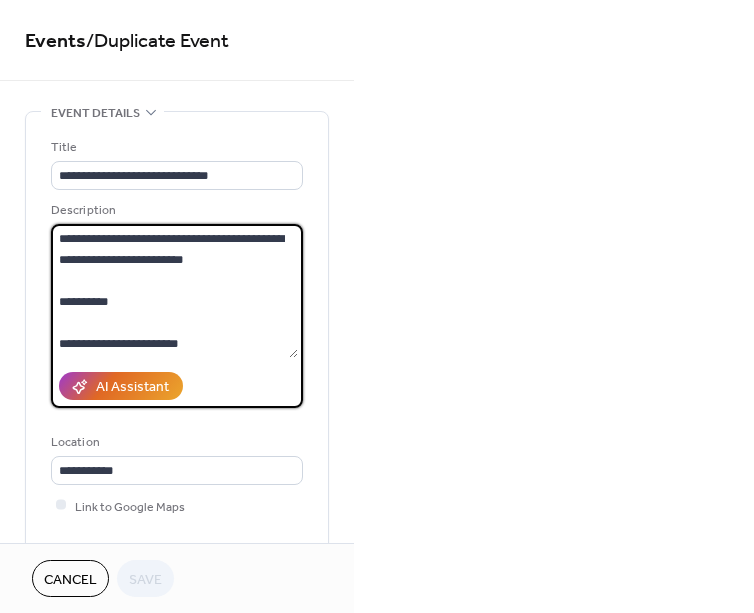 scroll, scrollTop: 13, scrollLeft: 0, axis: vertical 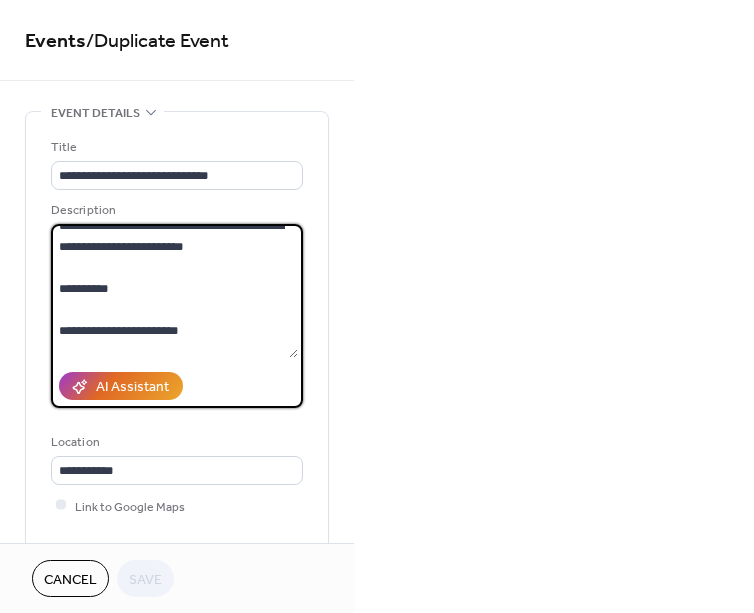 drag, startPoint x: 185, startPoint y: 345, endPoint x: 47, endPoint y: 317, distance: 140.81194 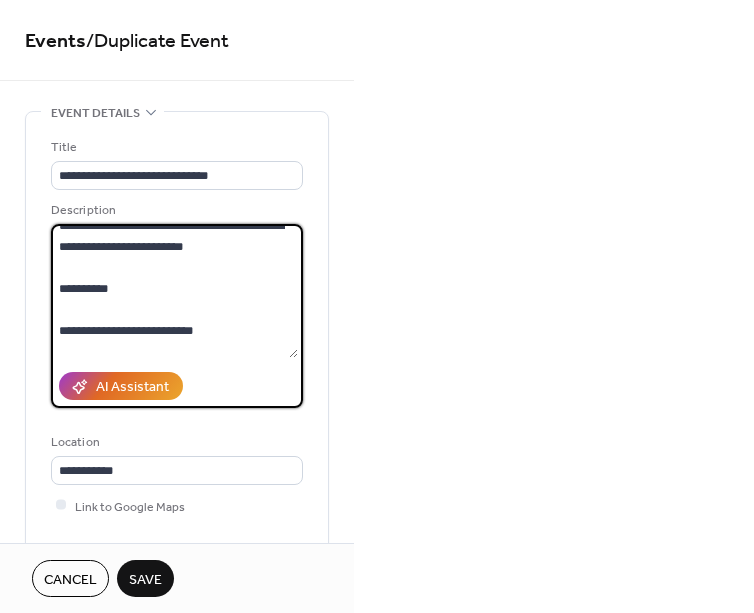 click on "**********" at bounding box center [174, 291] 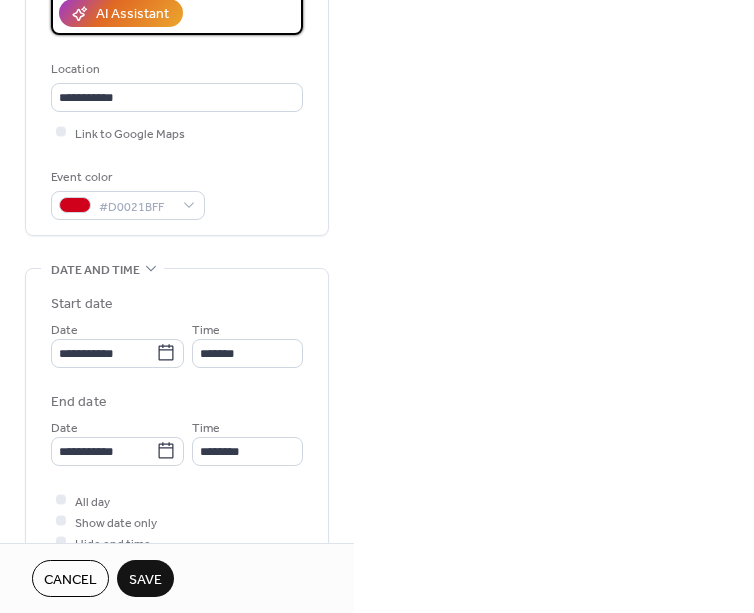 scroll, scrollTop: 377, scrollLeft: 0, axis: vertical 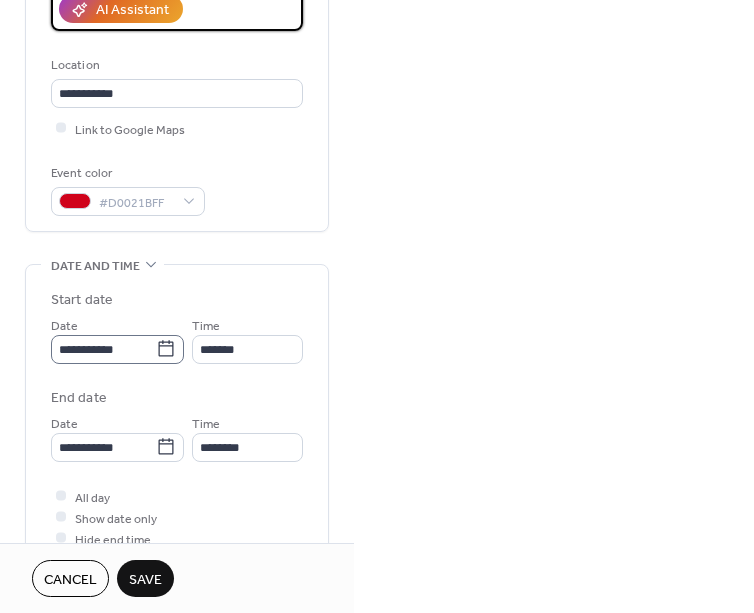 type on "**********" 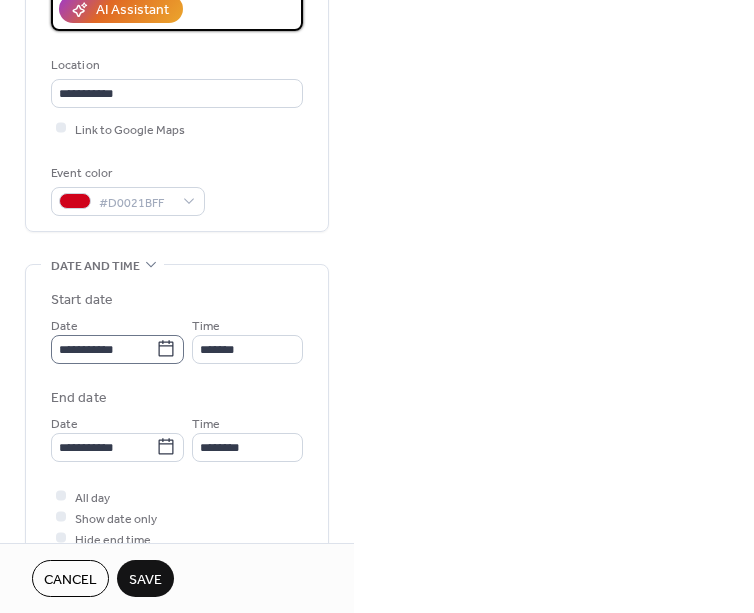 click on "**********" at bounding box center [117, 349] 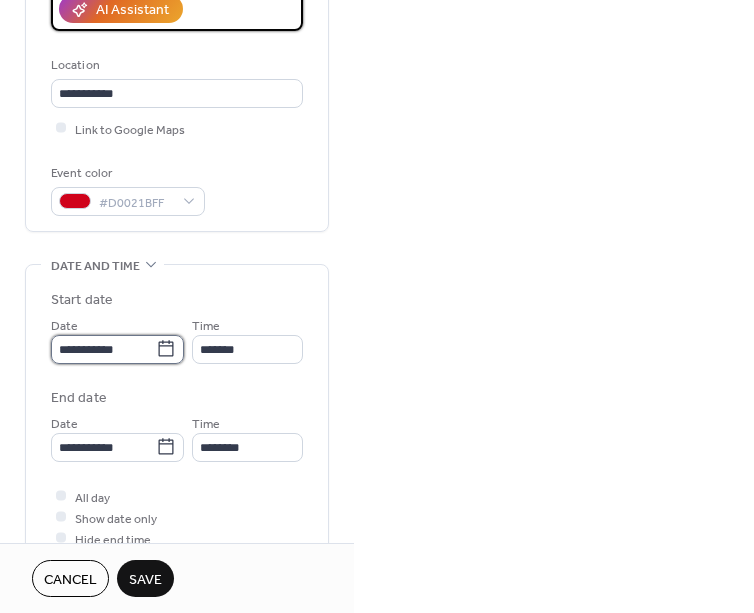 click on "**********" at bounding box center (103, 349) 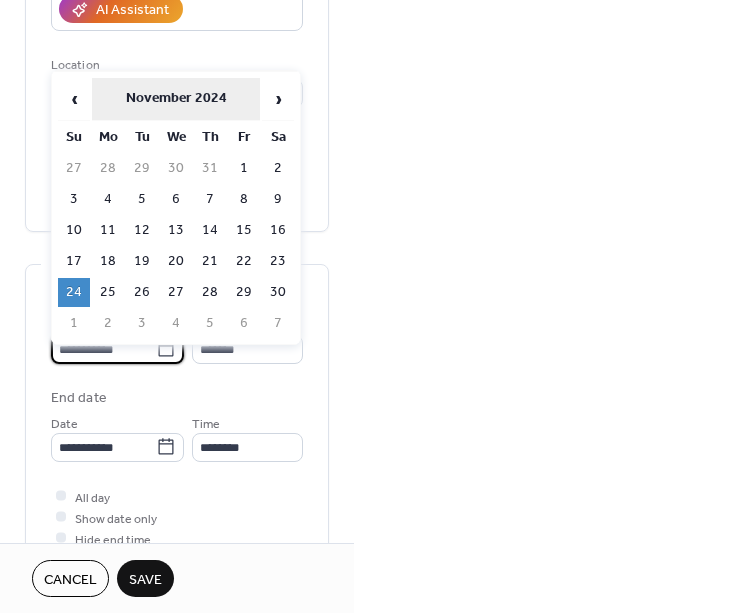 click on "November 2024" at bounding box center [176, 99] 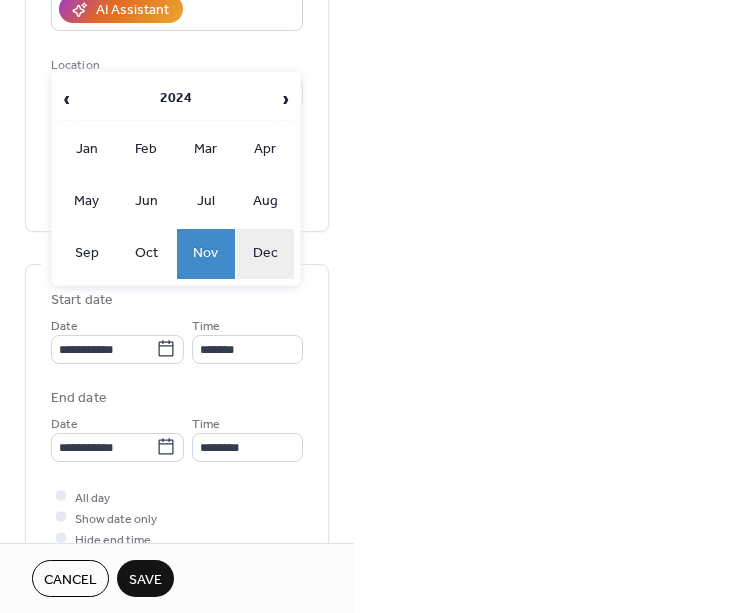 click on "Dec" at bounding box center (266, 254) 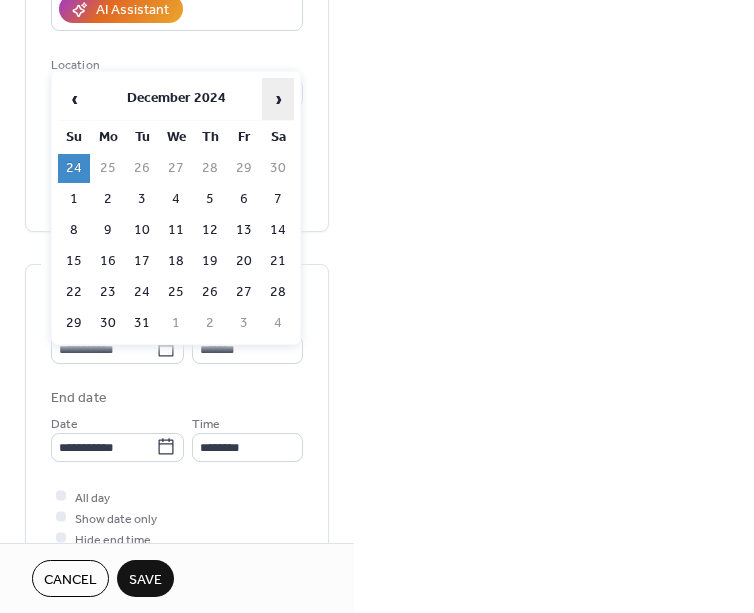 click on "›" at bounding box center (278, 99) 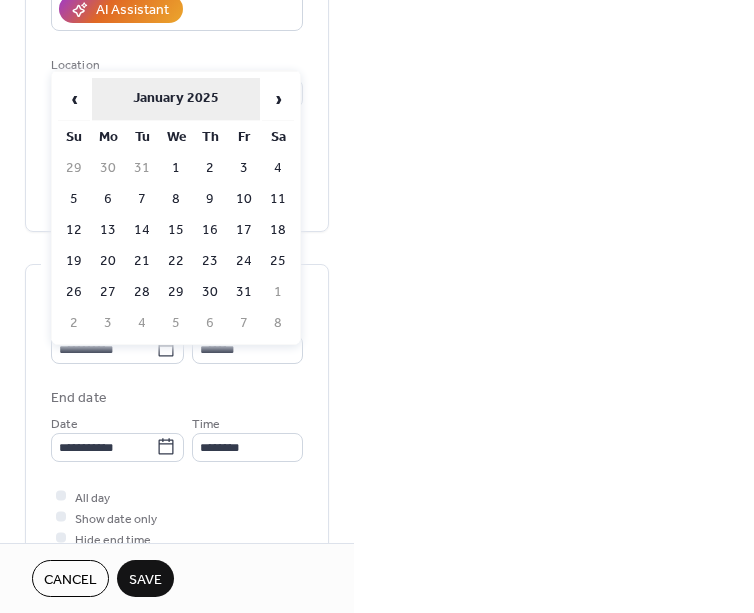 click on "January 2025" at bounding box center (176, 99) 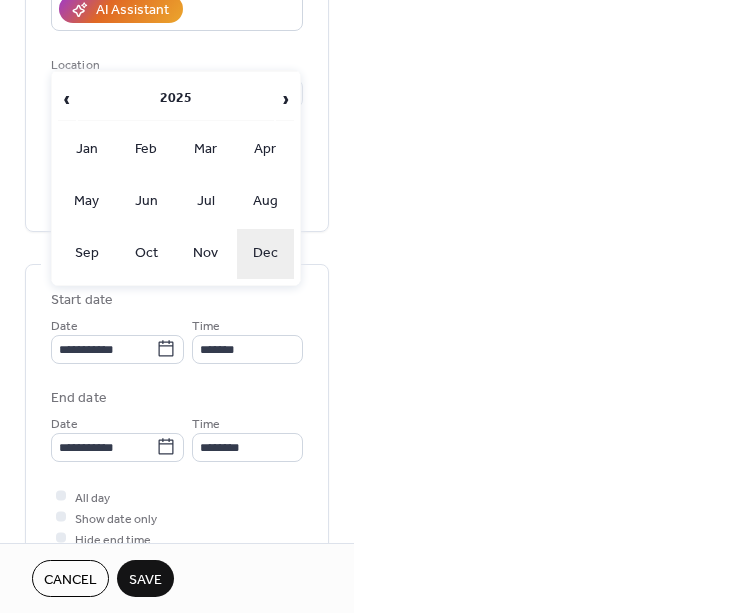 click on "Dec" at bounding box center (266, 254) 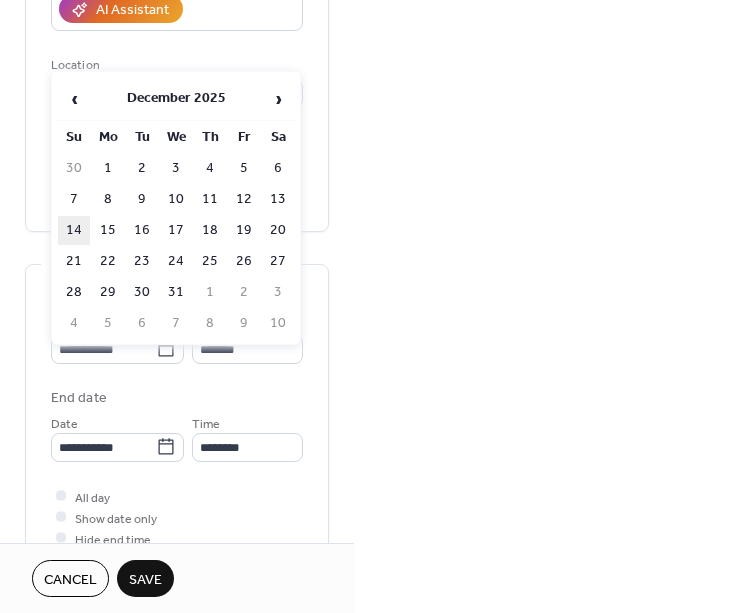 click on "14" at bounding box center [74, 230] 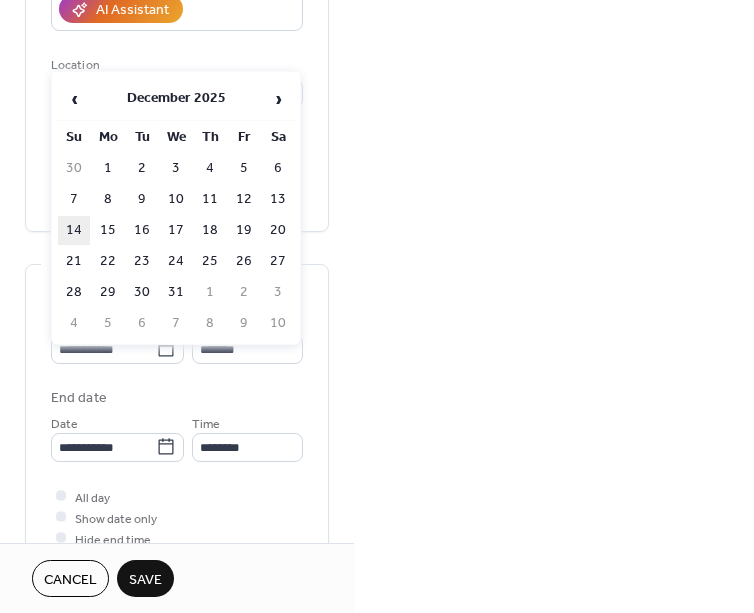 type on "**********" 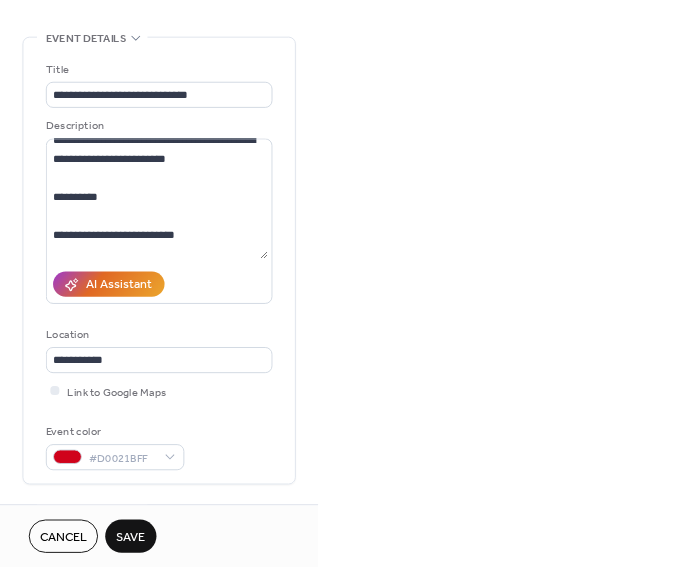 scroll, scrollTop: 0, scrollLeft: 0, axis: both 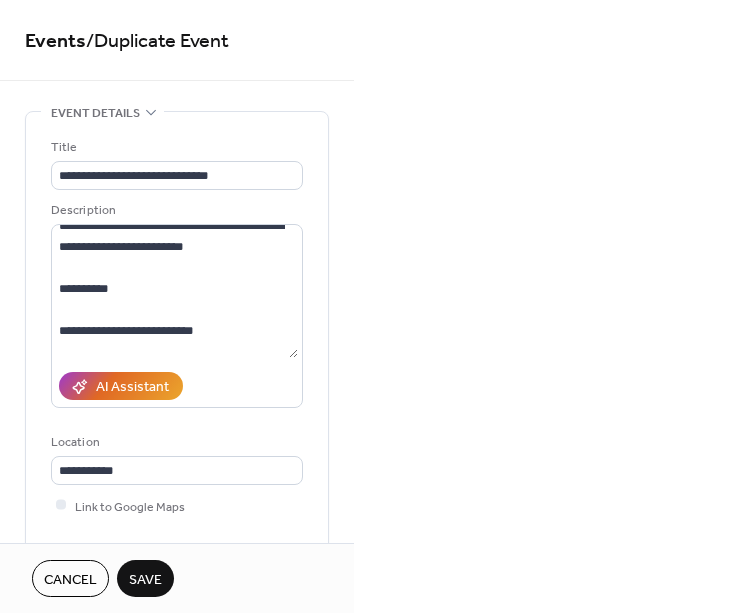 click on "Save" at bounding box center [145, 580] 